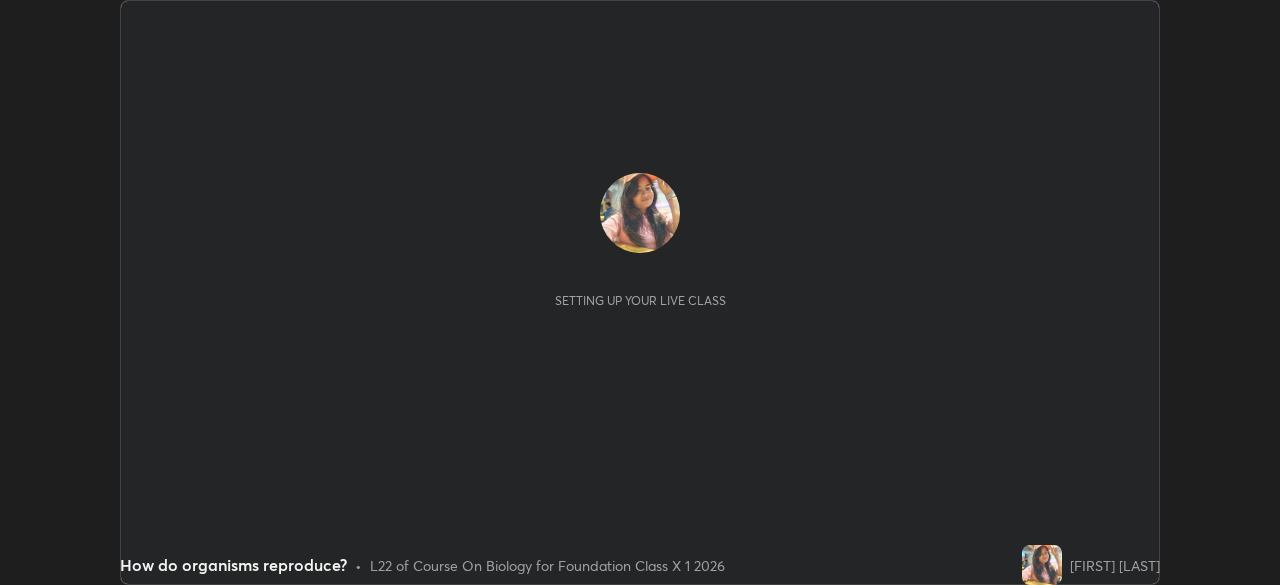 scroll, scrollTop: 0, scrollLeft: 0, axis: both 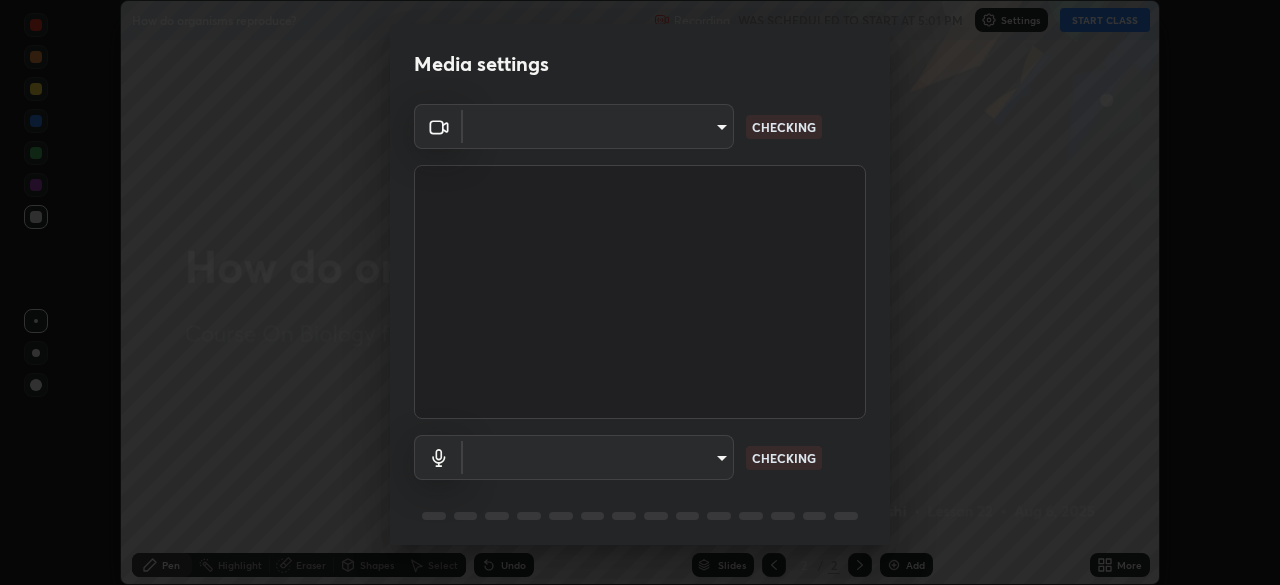 click on "Media settings ​ CHECKING ​ CHECKING 1 / 5 Next" at bounding box center [640, 292] 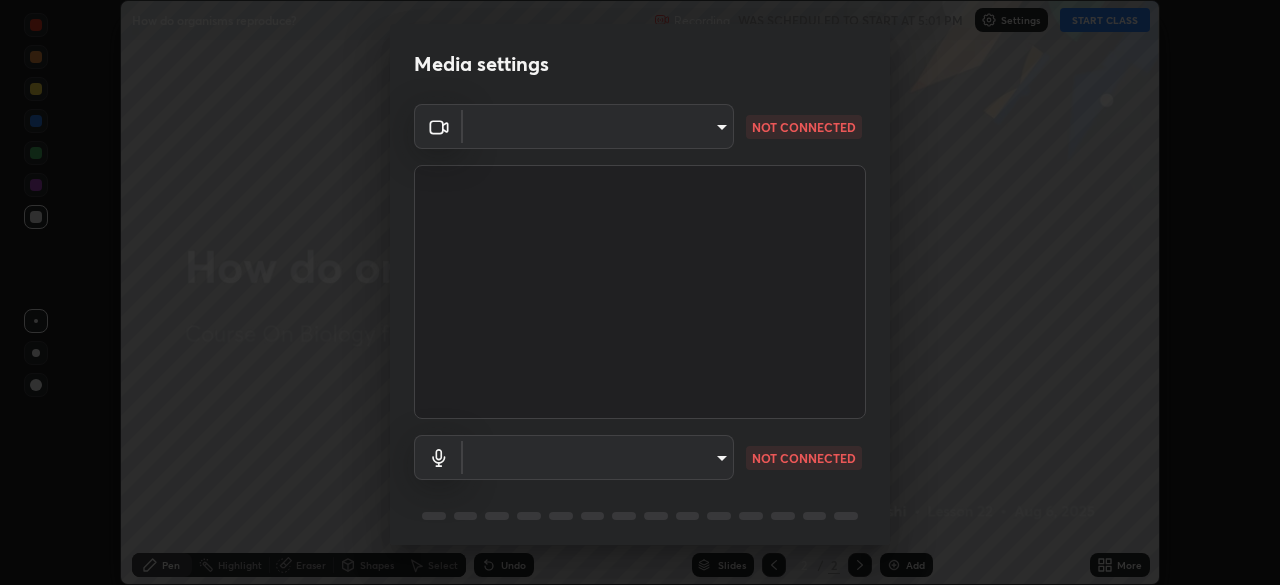 type on "7db3104c3122a209b332b64619111aa91615a24fb0de166504fa5909fce8eb30" 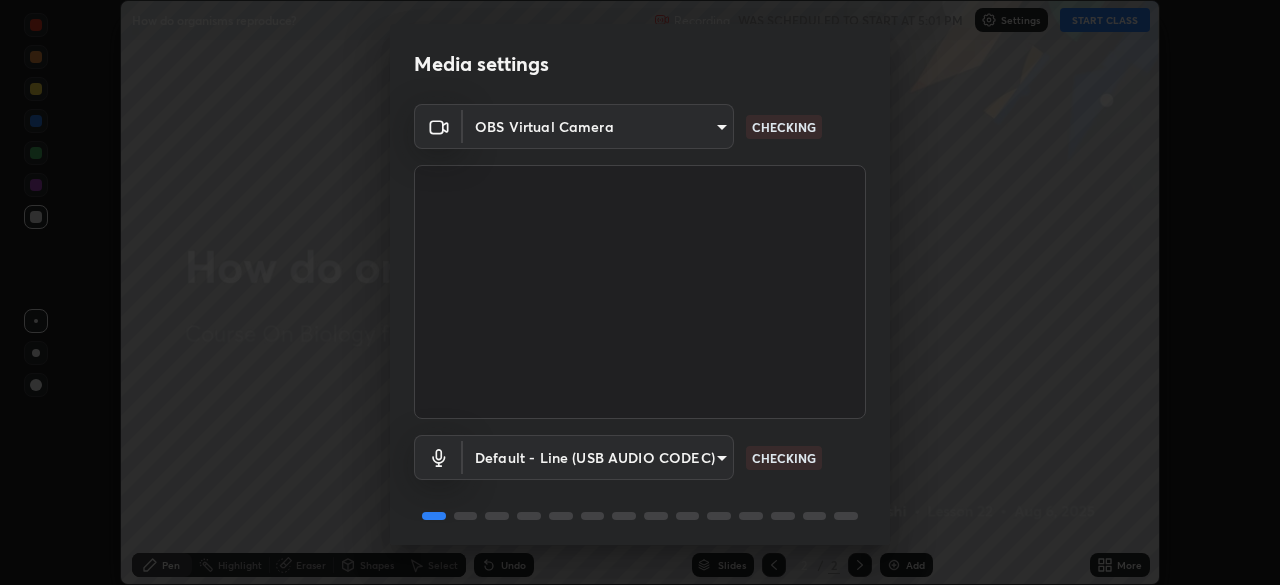 click on "Erase all How do organisms reproduce? Recording WAS SCHEDULED TO START AT  5:01 PM Settings START CLASS Setting up your live class How do organisms reproduce? • L22 of Course On Biology for Foundation Class X 1 2026 [FIRST] [LAST] Pen Highlight Eraser Shapes Select Undo Slides 2 / 2 Add More No doubts shared Encourage your learners to ask a doubt for better clarity Report an issue Reason for reporting Buffering Chat not working Audio - Video sync issue Educator video quality low ​ Attach an image Report Media settings OBS Virtual Camera 7db3104c3122a209b332b64619111aa91615a24fb0de166504fa5909fce8eb30 CHECKING Default - Line (USB AUDIO  CODEC) default CHECKING 1 / 5 Next" at bounding box center (640, 292) 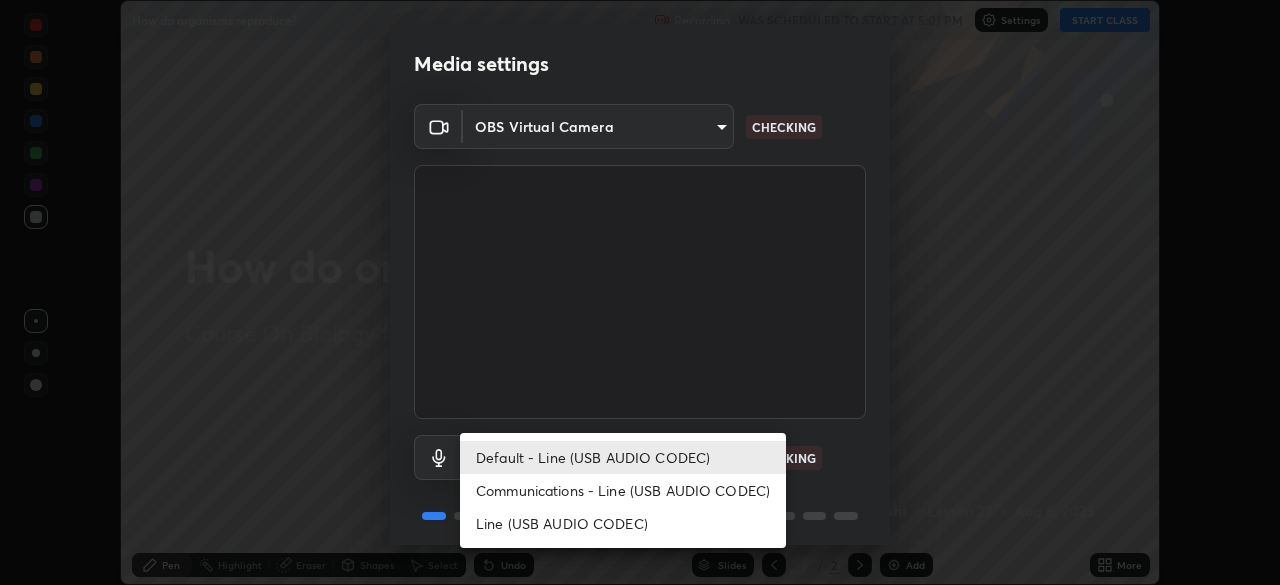 click on "Communications - Line (USB AUDIO  CODEC)" at bounding box center (623, 490) 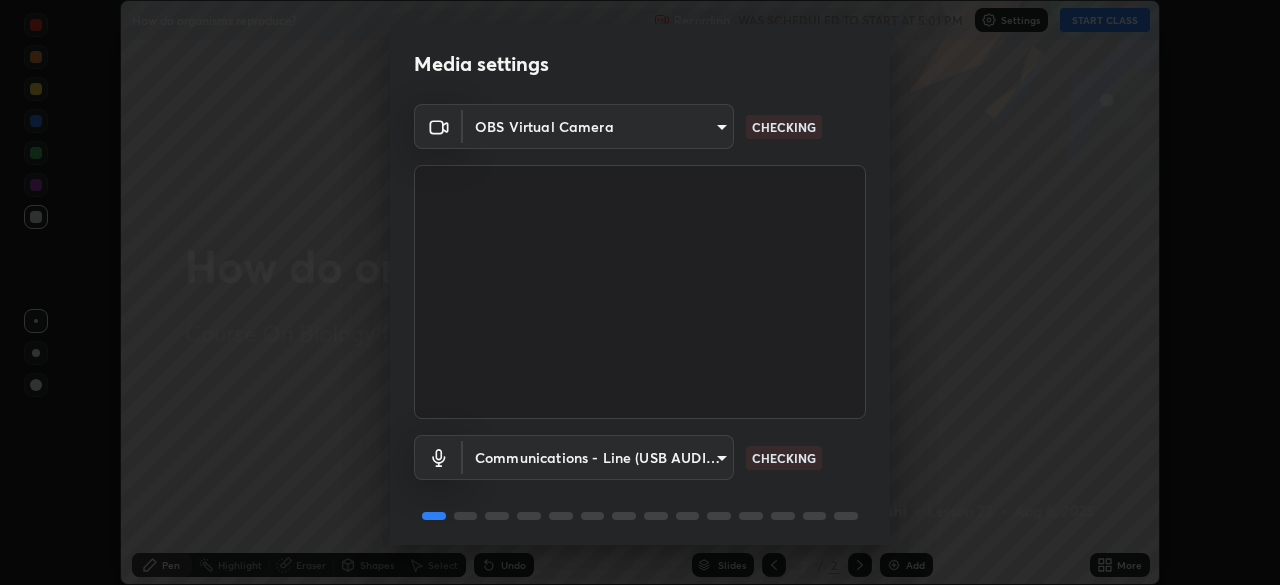 scroll, scrollTop: 71, scrollLeft: 0, axis: vertical 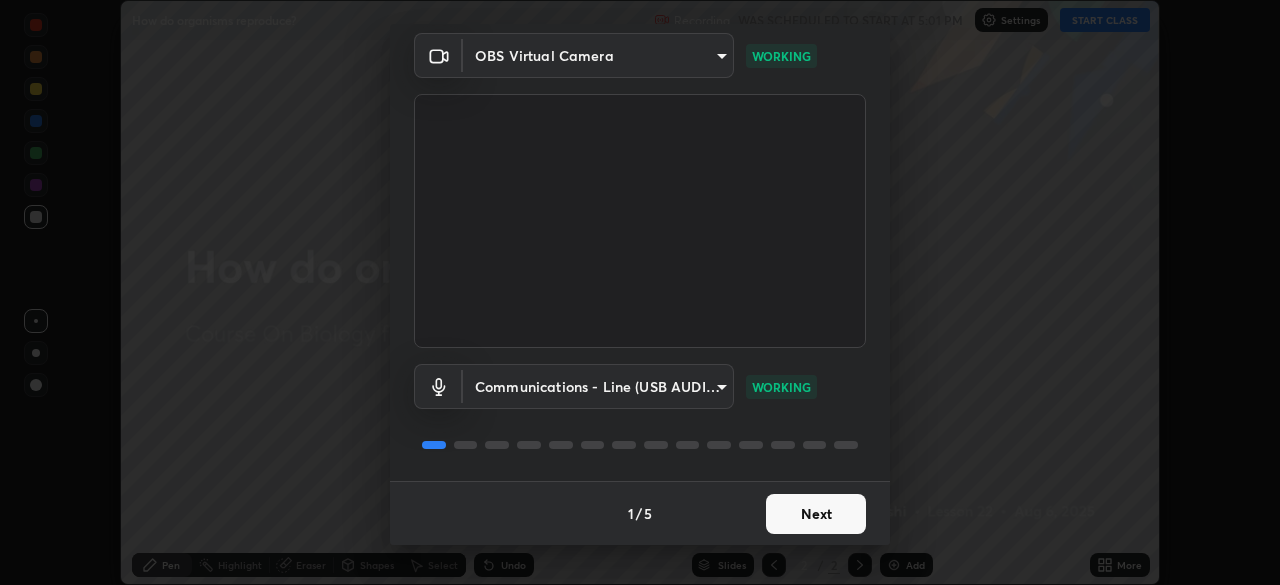 click on "Next" at bounding box center [816, 514] 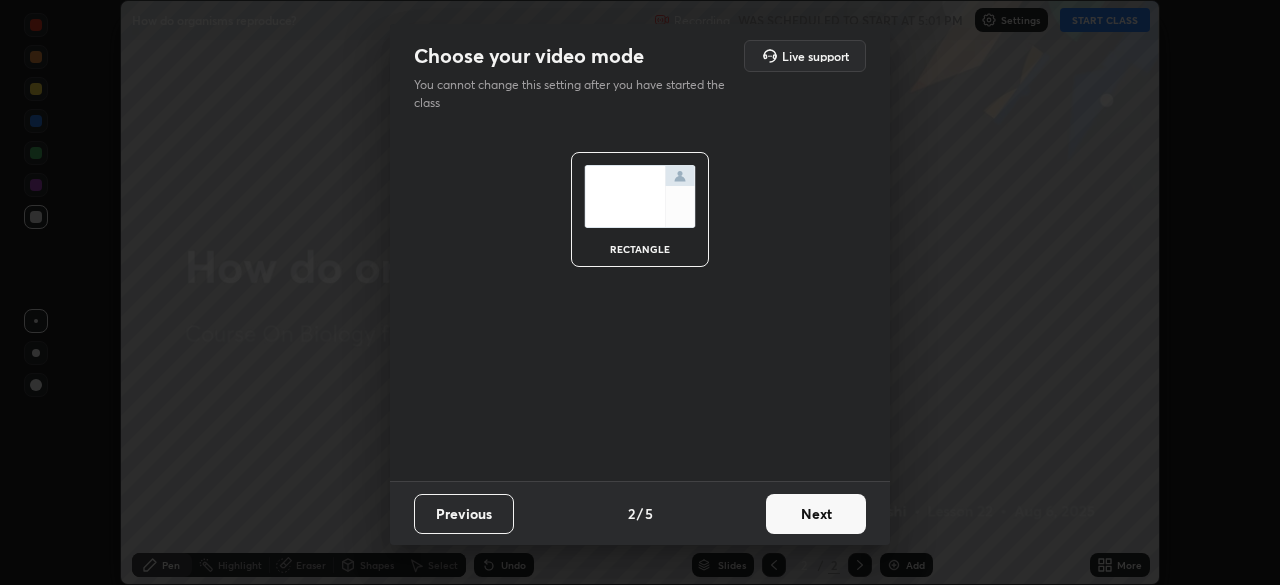click on "Next" at bounding box center (816, 514) 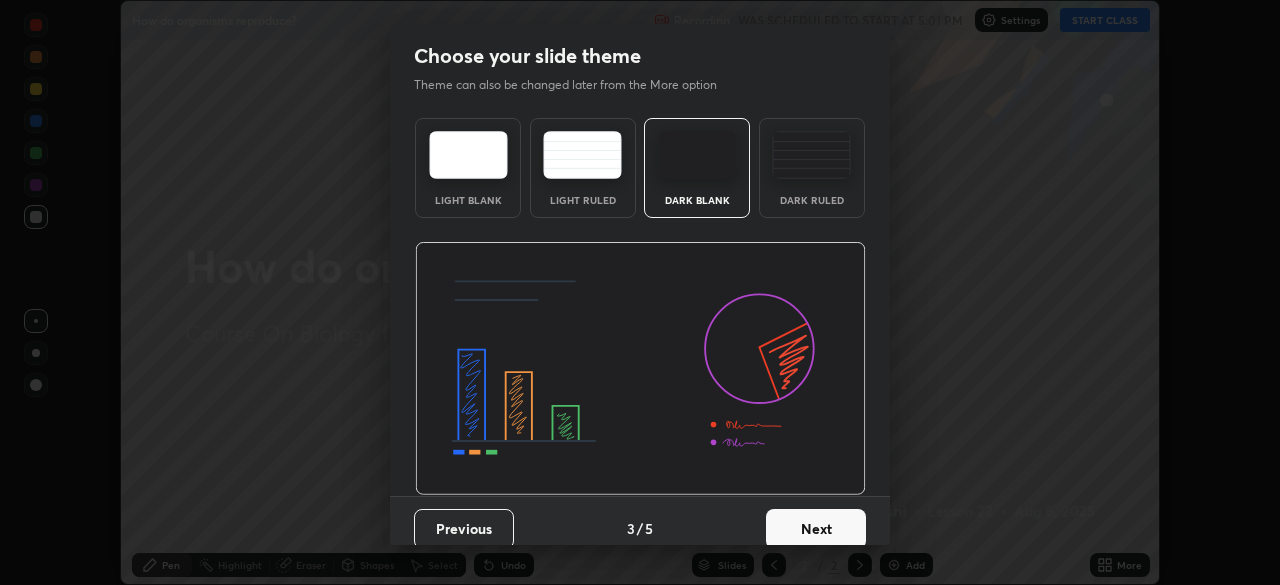 click on "Next" at bounding box center [816, 529] 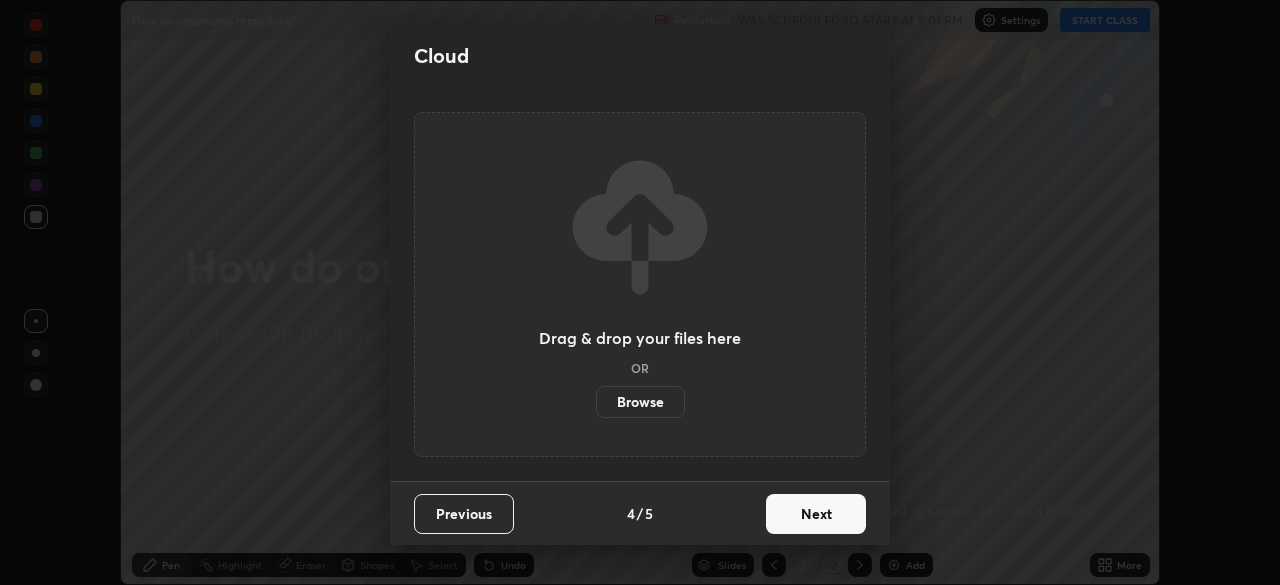click on "Next" at bounding box center [816, 514] 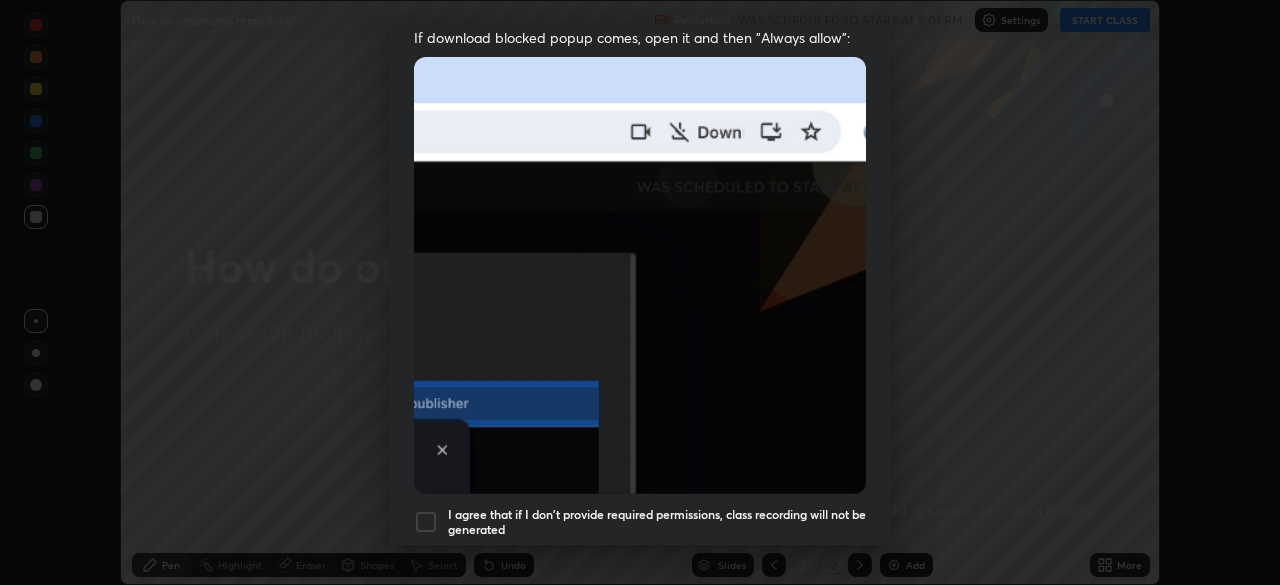 scroll, scrollTop: 438, scrollLeft: 0, axis: vertical 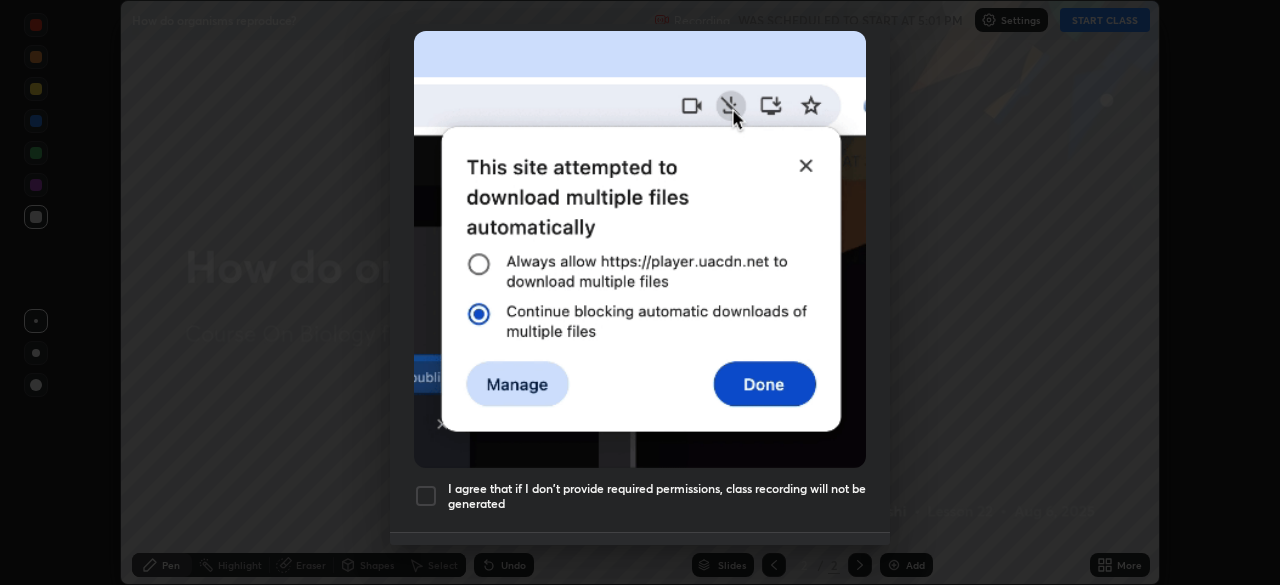 click at bounding box center [426, 496] 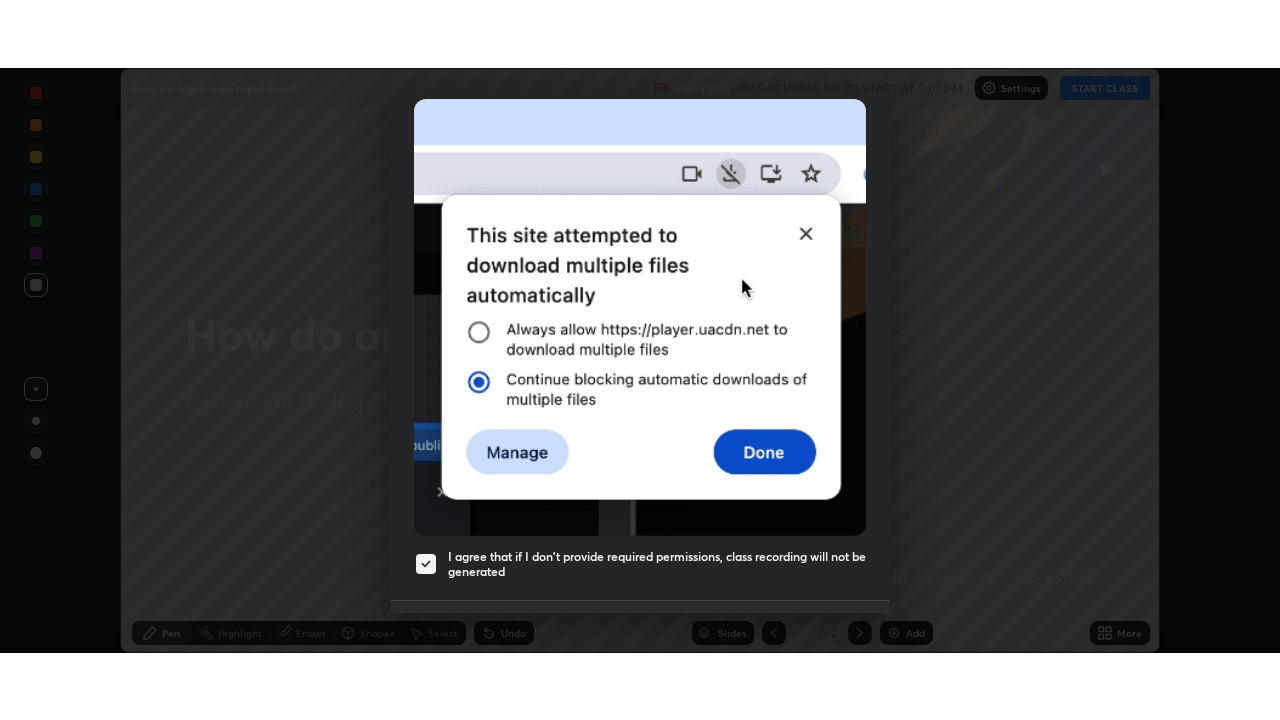 scroll, scrollTop: 479, scrollLeft: 0, axis: vertical 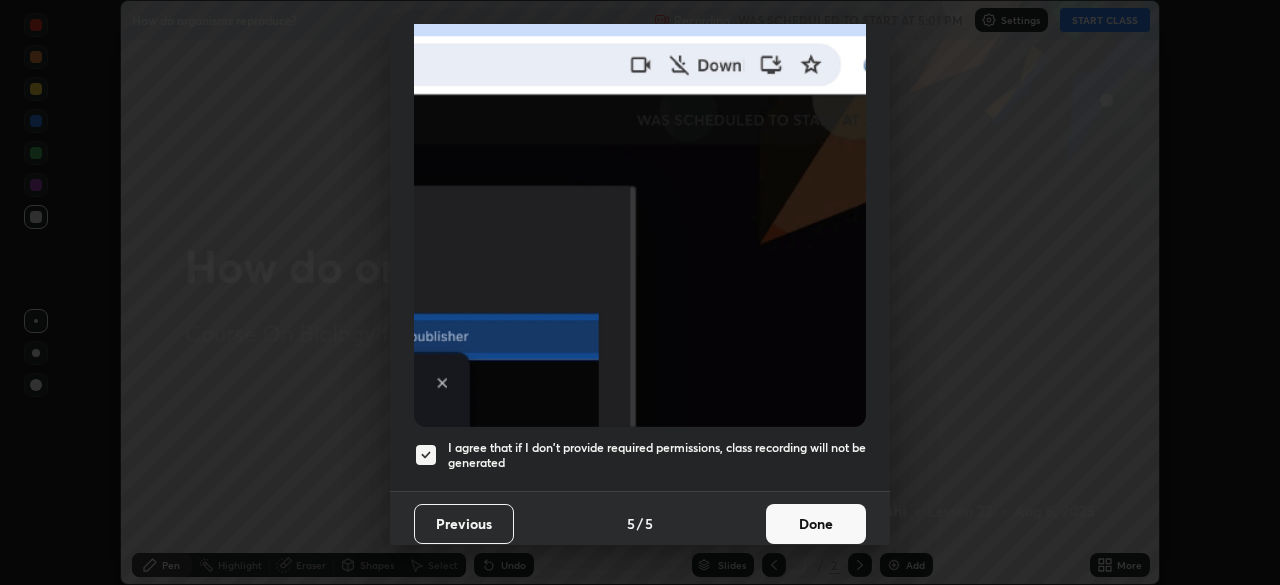click on "Done" at bounding box center [816, 524] 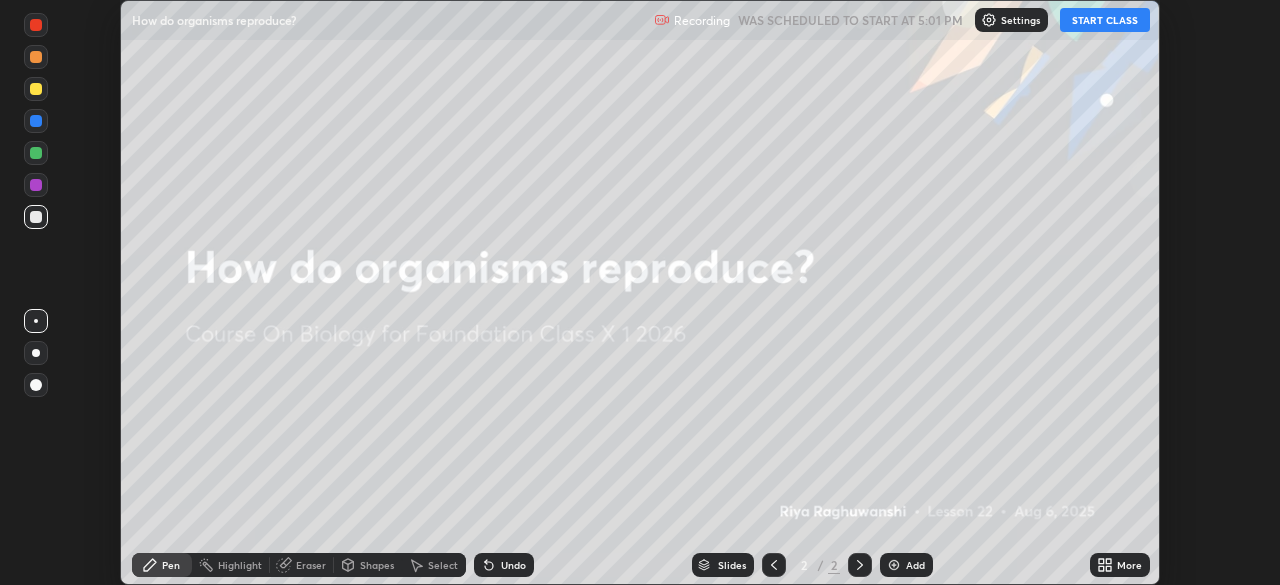 click on "START CLASS" at bounding box center (1105, 20) 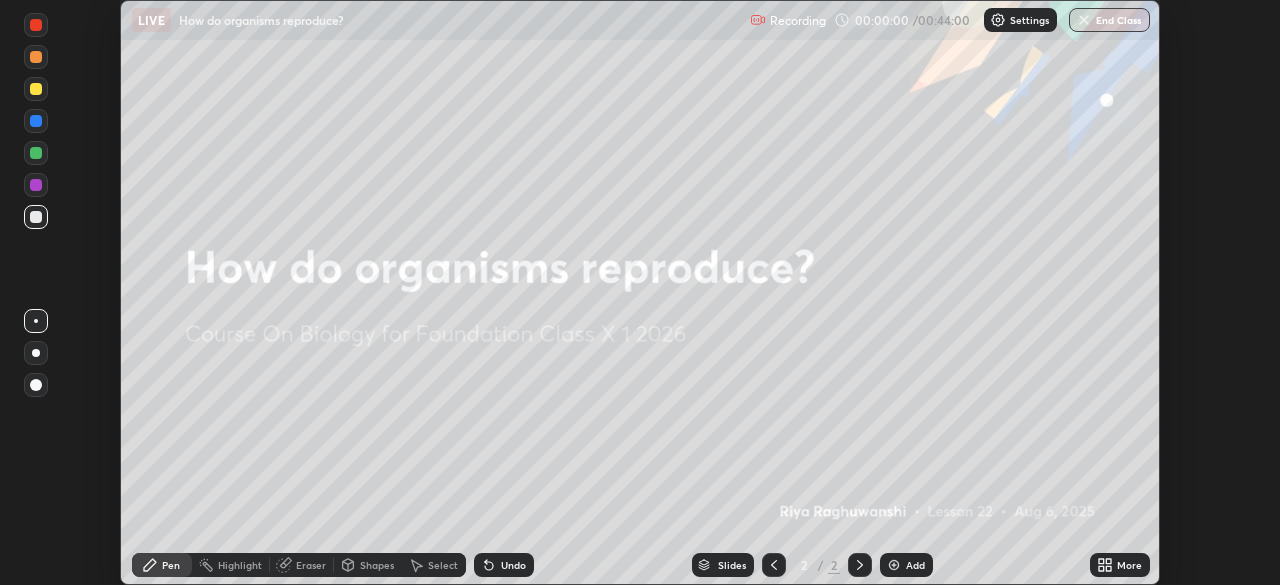 click 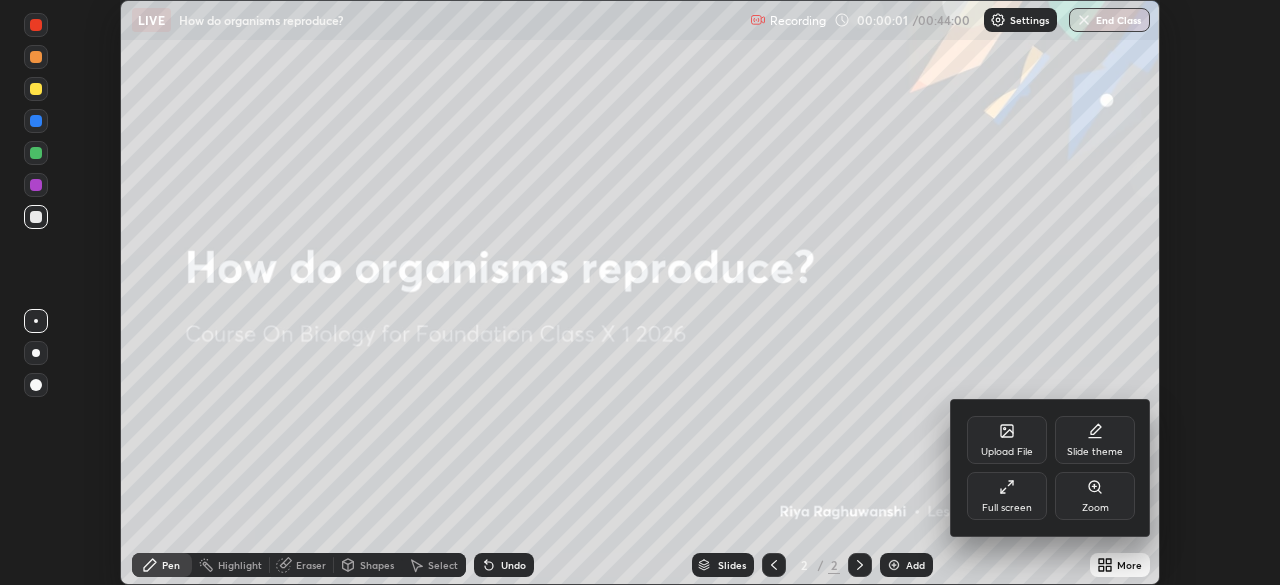 click on "Full screen" at bounding box center [1007, 496] 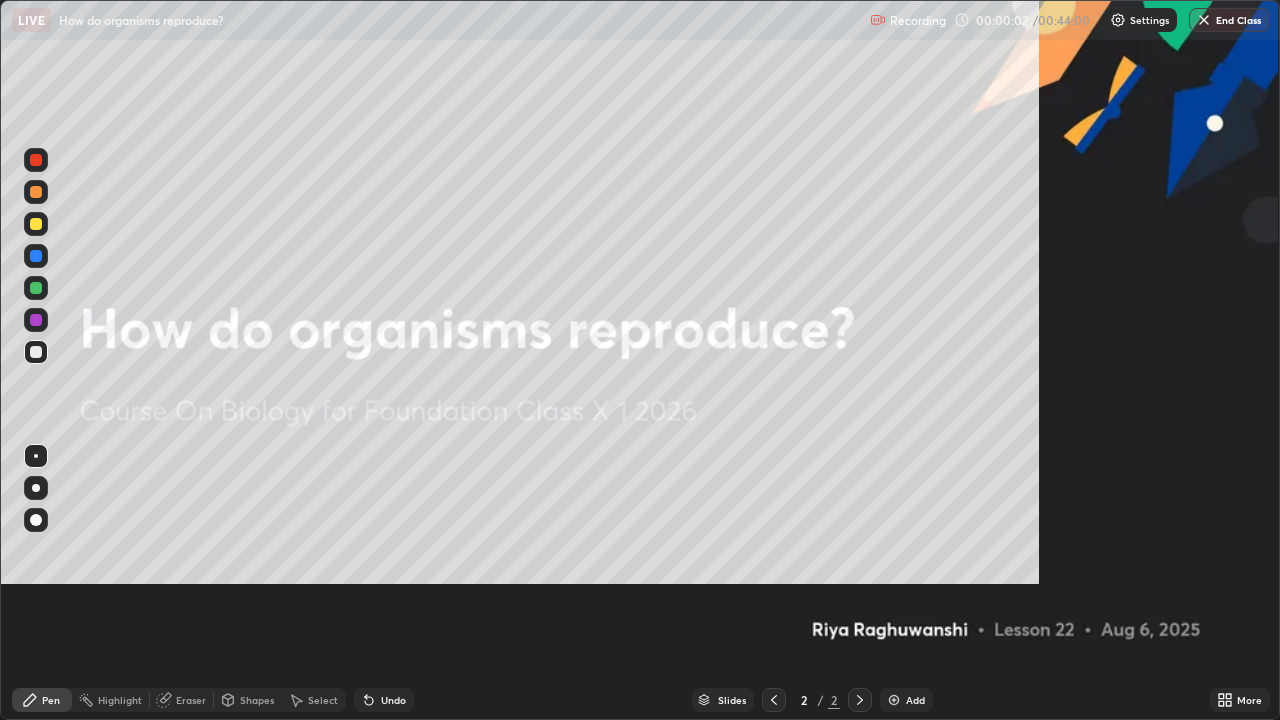scroll, scrollTop: 99280, scrollLeft: 98720, axis: both 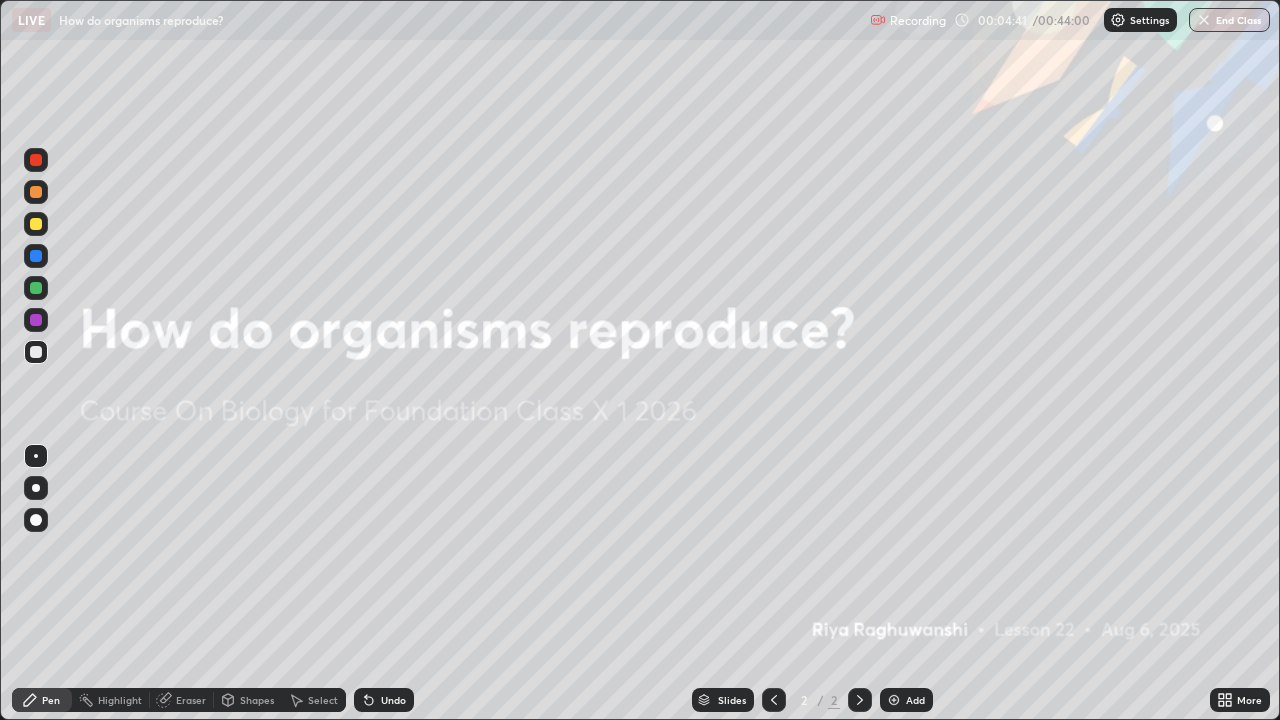 click 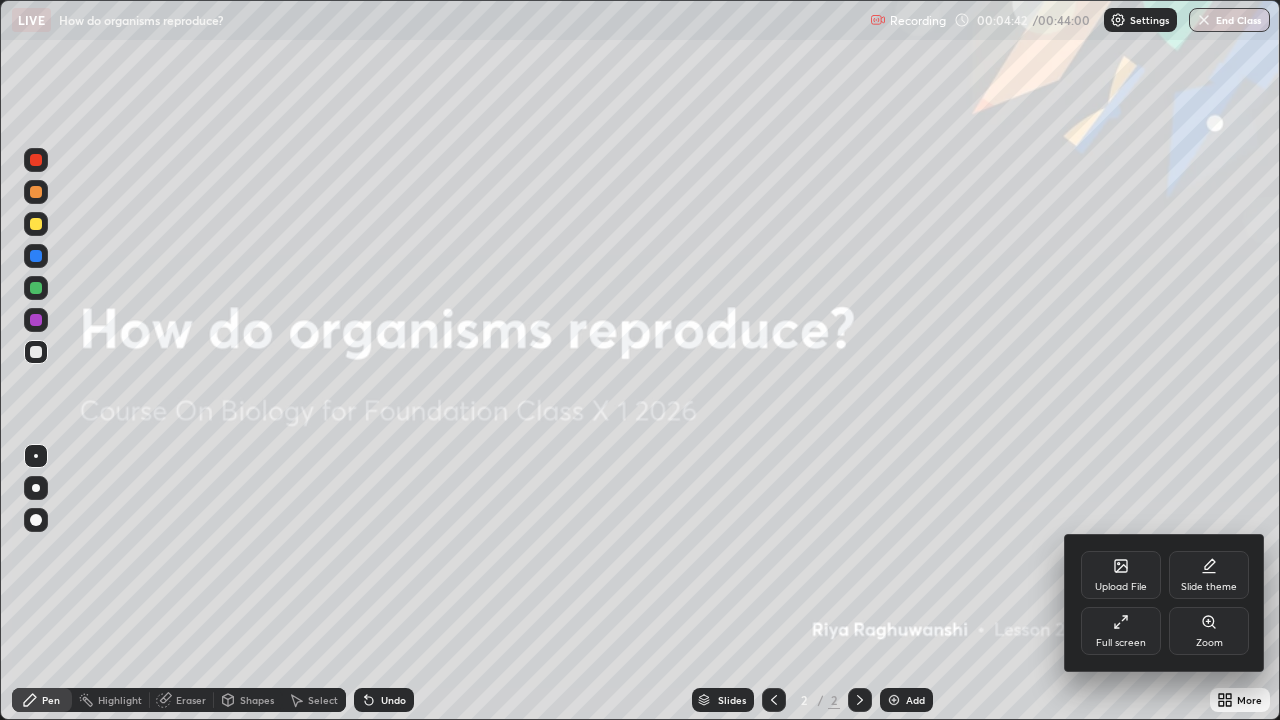 click 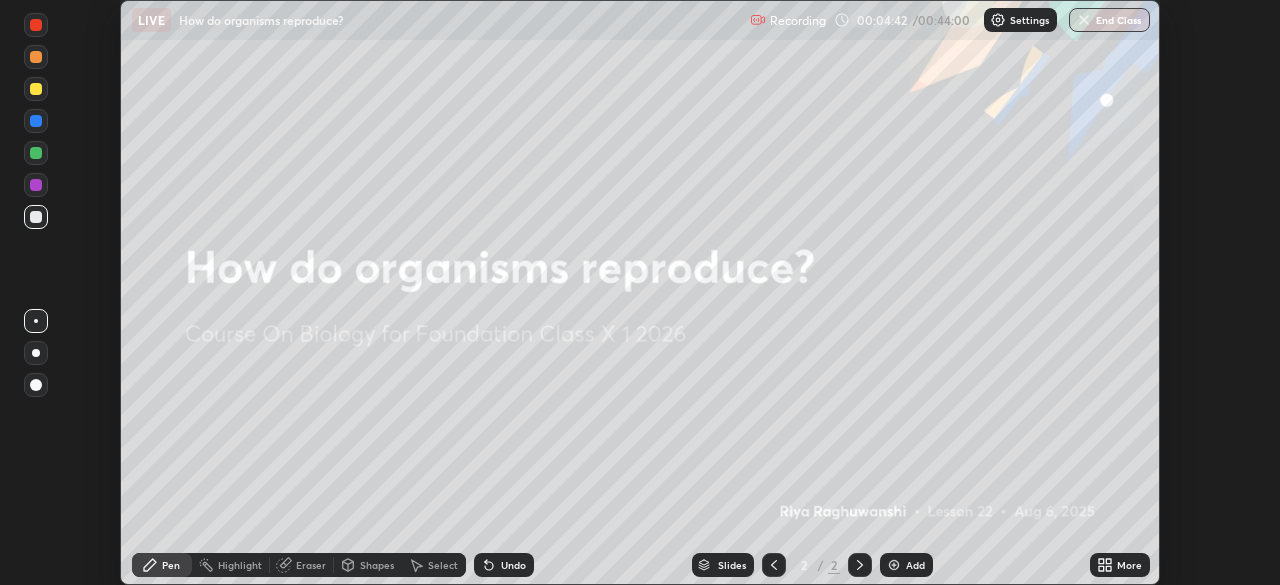scroll, scrollTop: 585, scrollLeft: 1280, axis: both 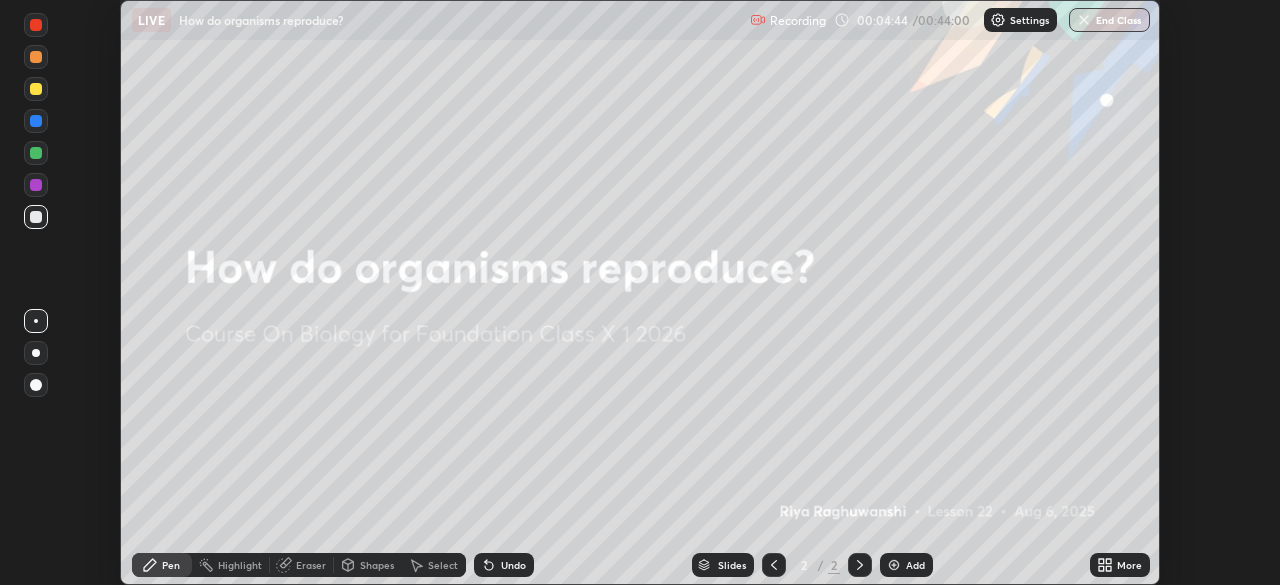 click 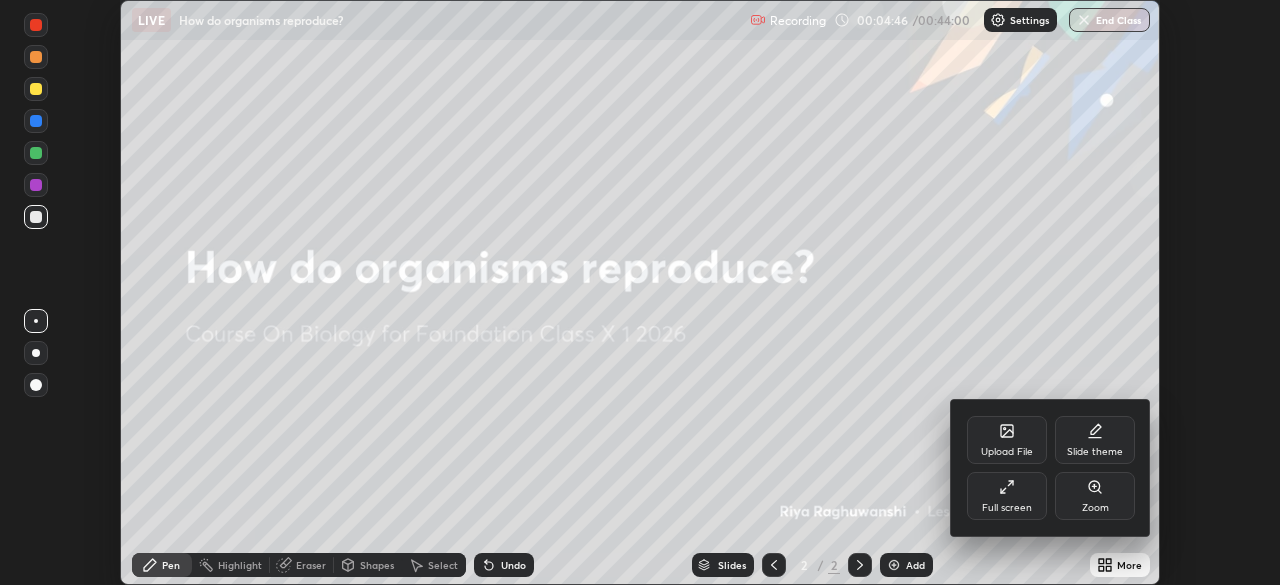 click 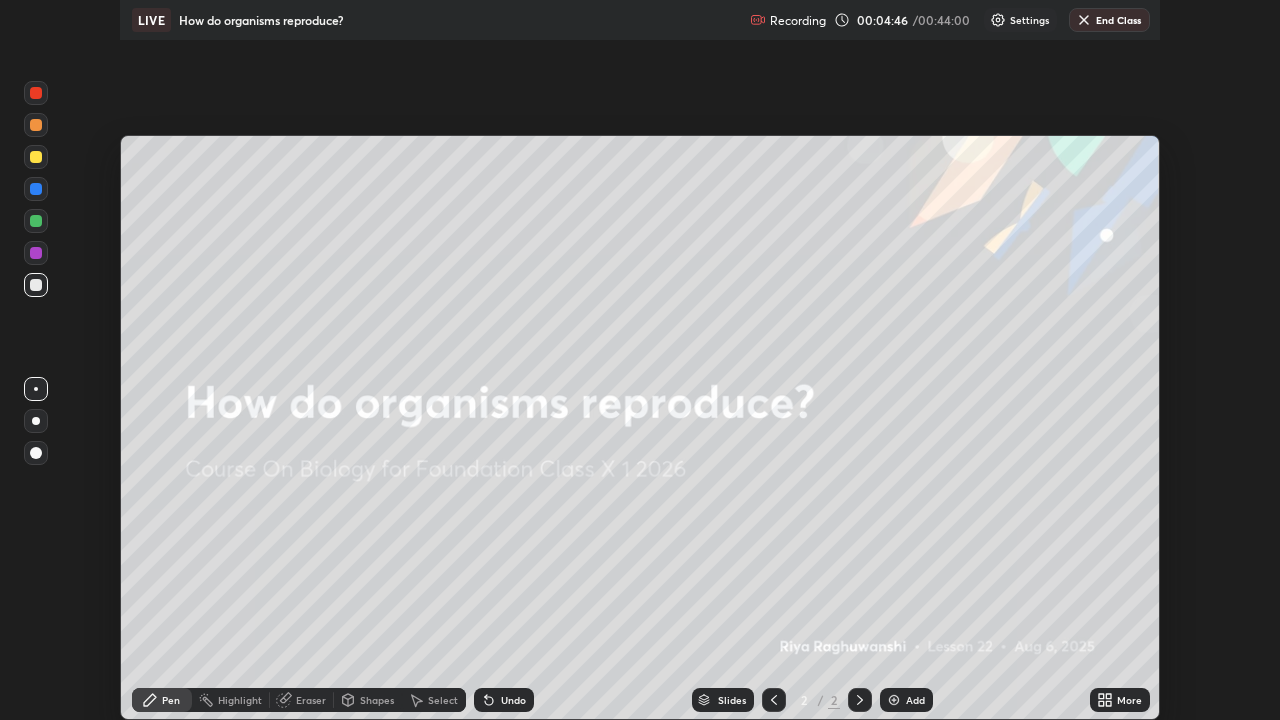 scroll, scrollTop: 99280, scrollLeft: 98720, axis: both 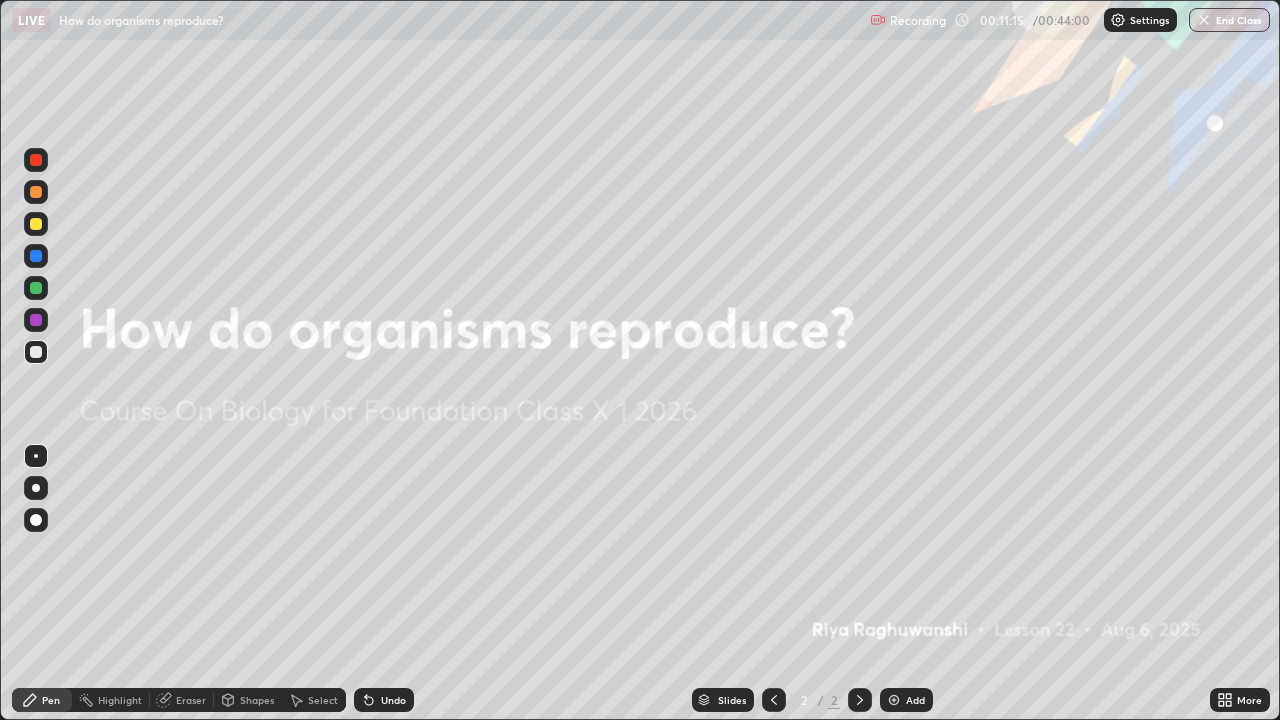click 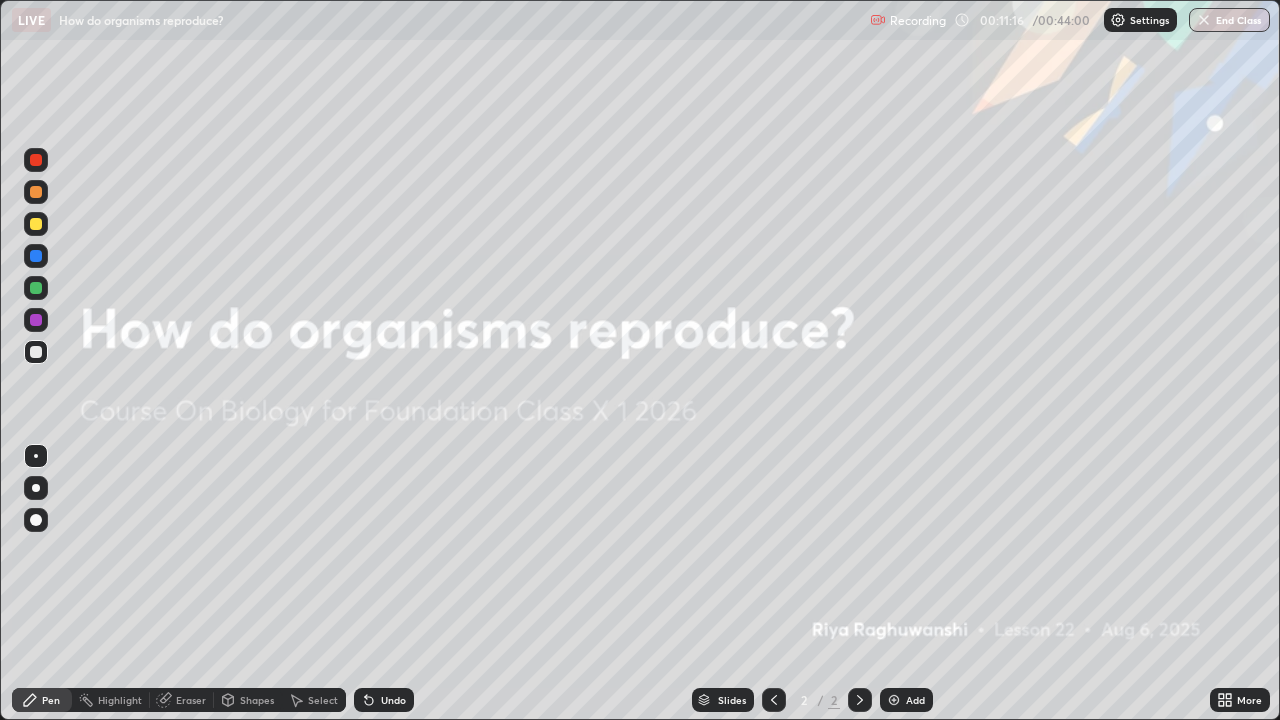 click at bounding box center (894, 700) 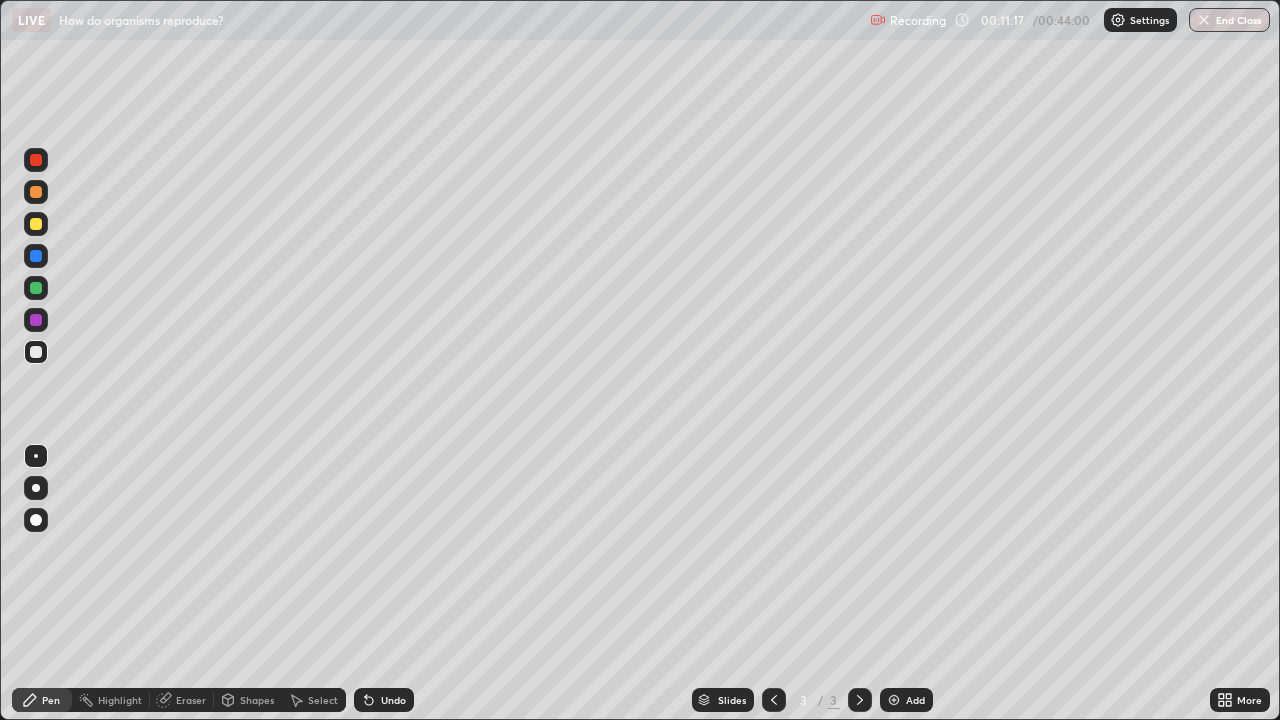 click at bounding box center (36, 224) 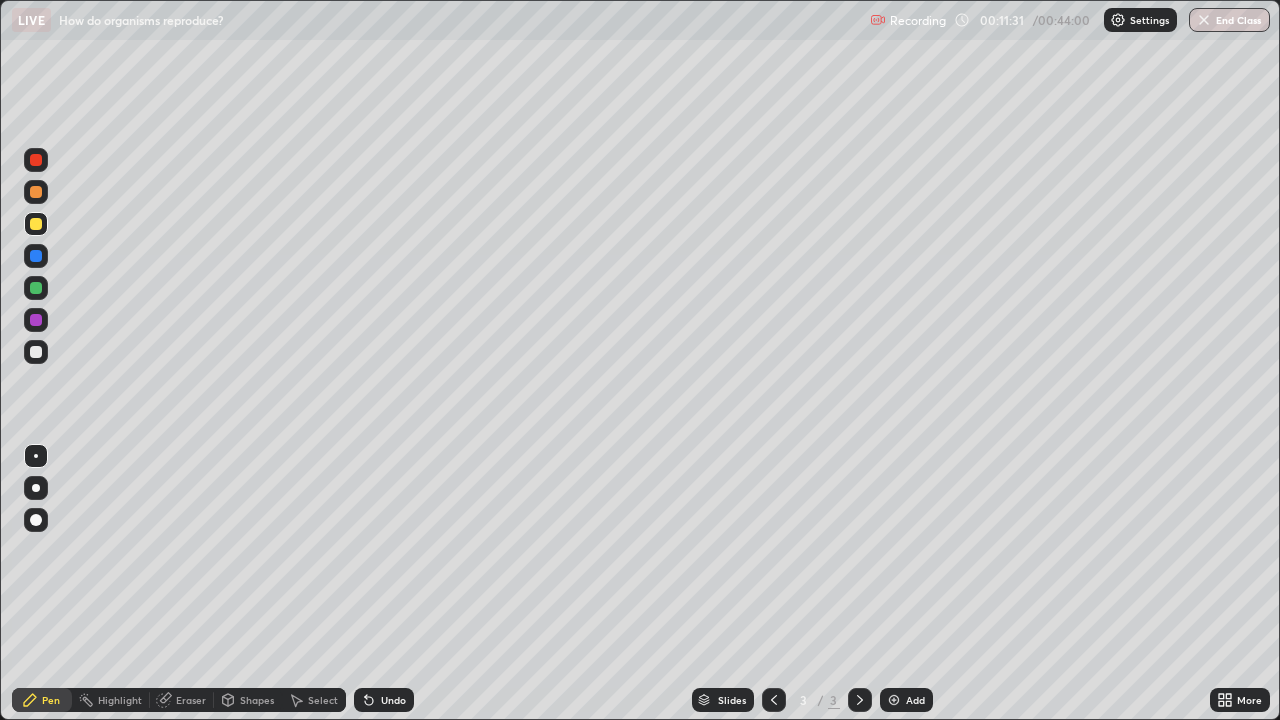 click at bounding box center (36, 456) 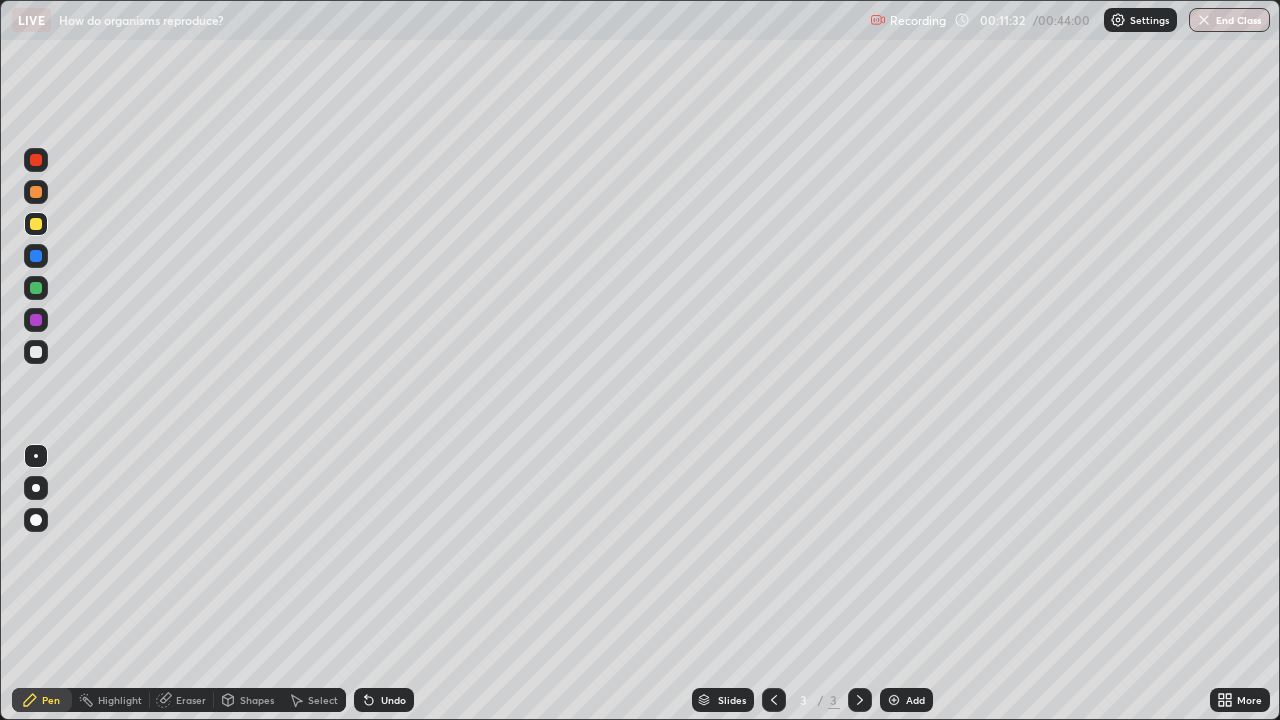 click at bounding box center (36, 488) 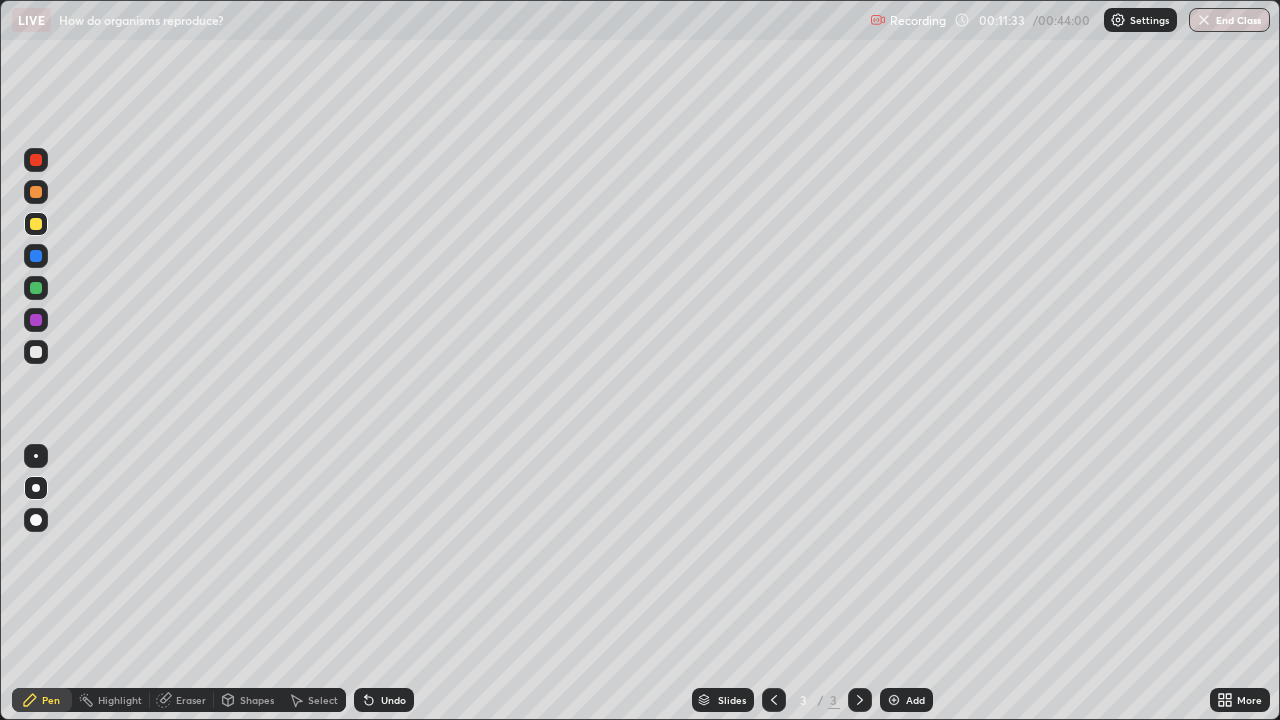 click at bounding box center [36, 352] 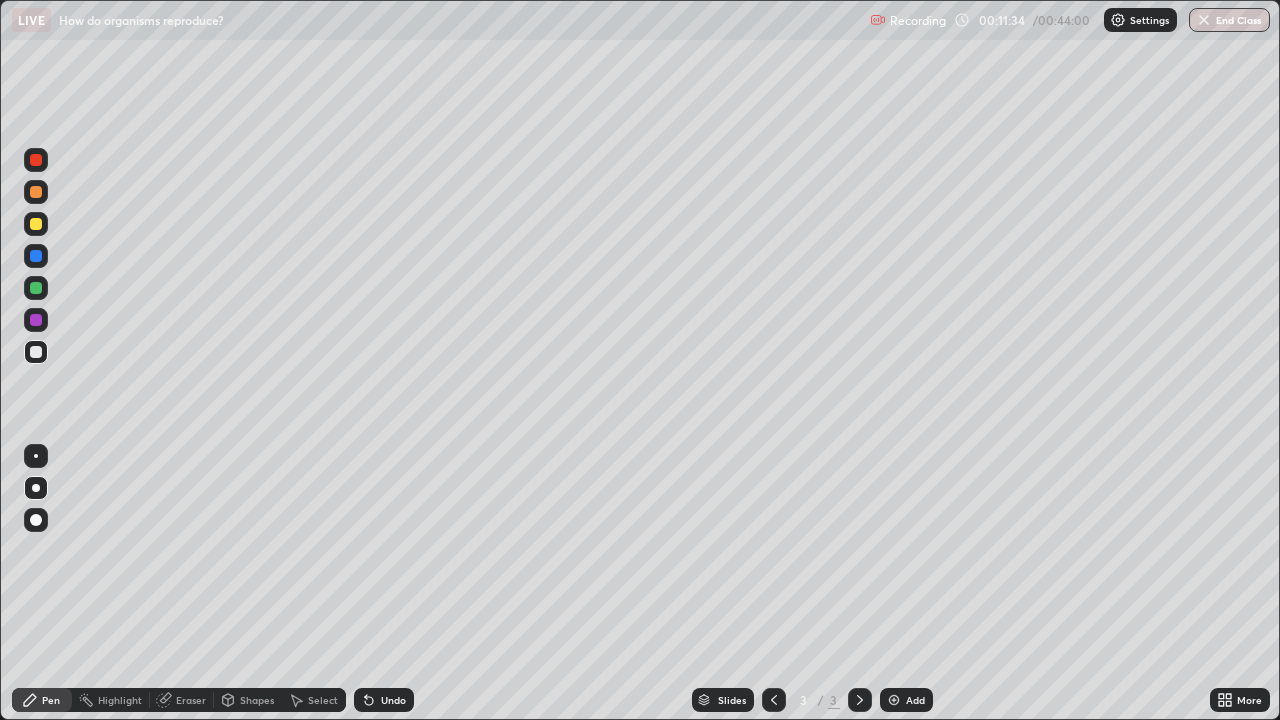 click at bounding box center (36, 320) 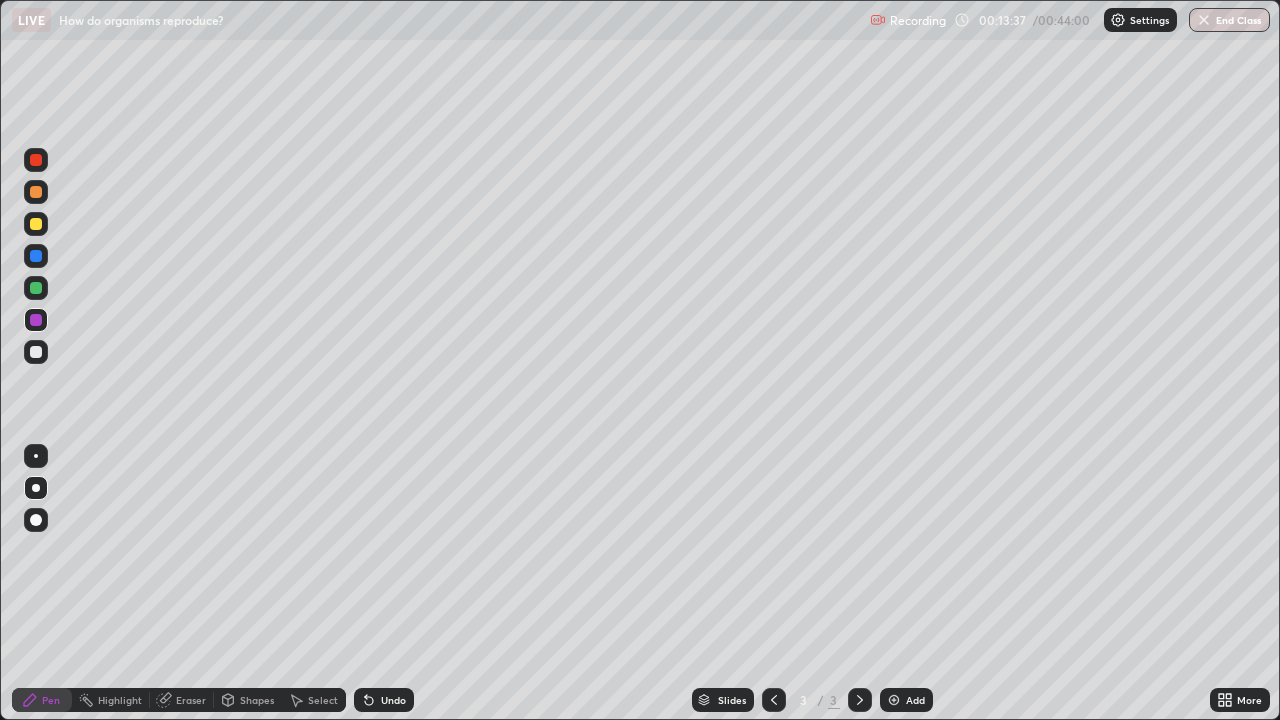 click at bounding box center [36, 488] 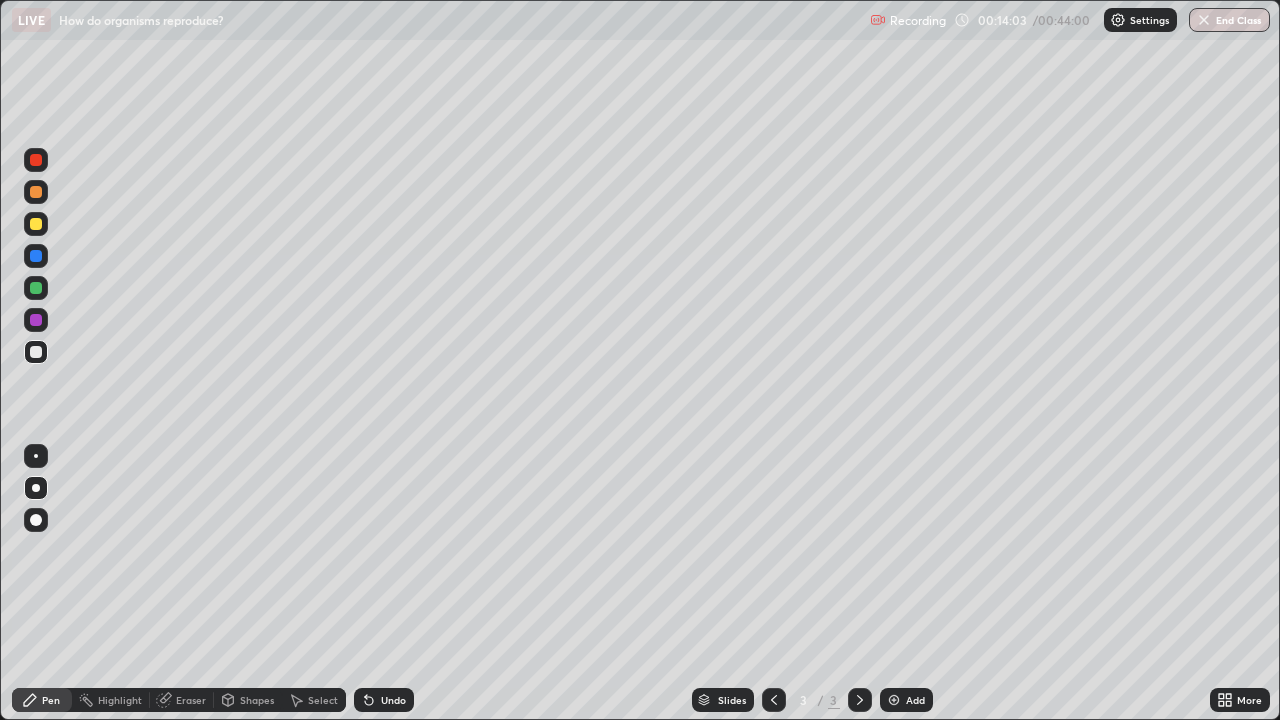 click at bounding box center (36, 320) 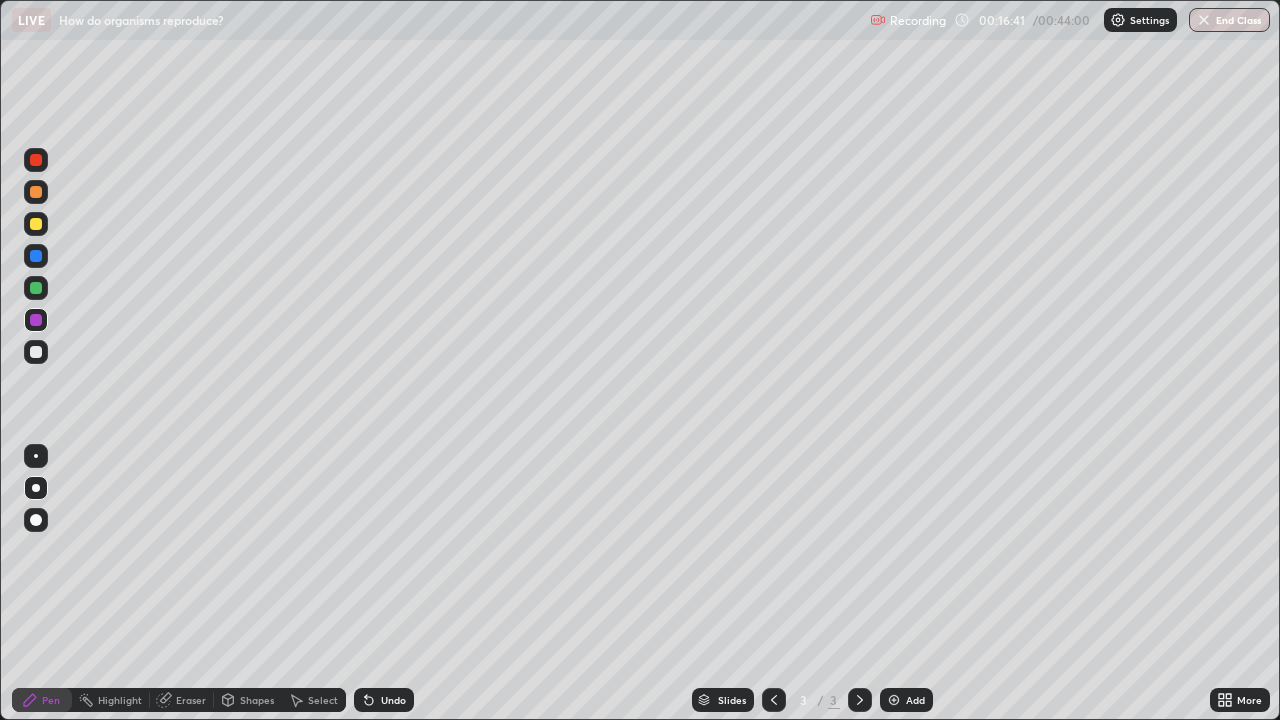 click at bounding box center [36, 352] 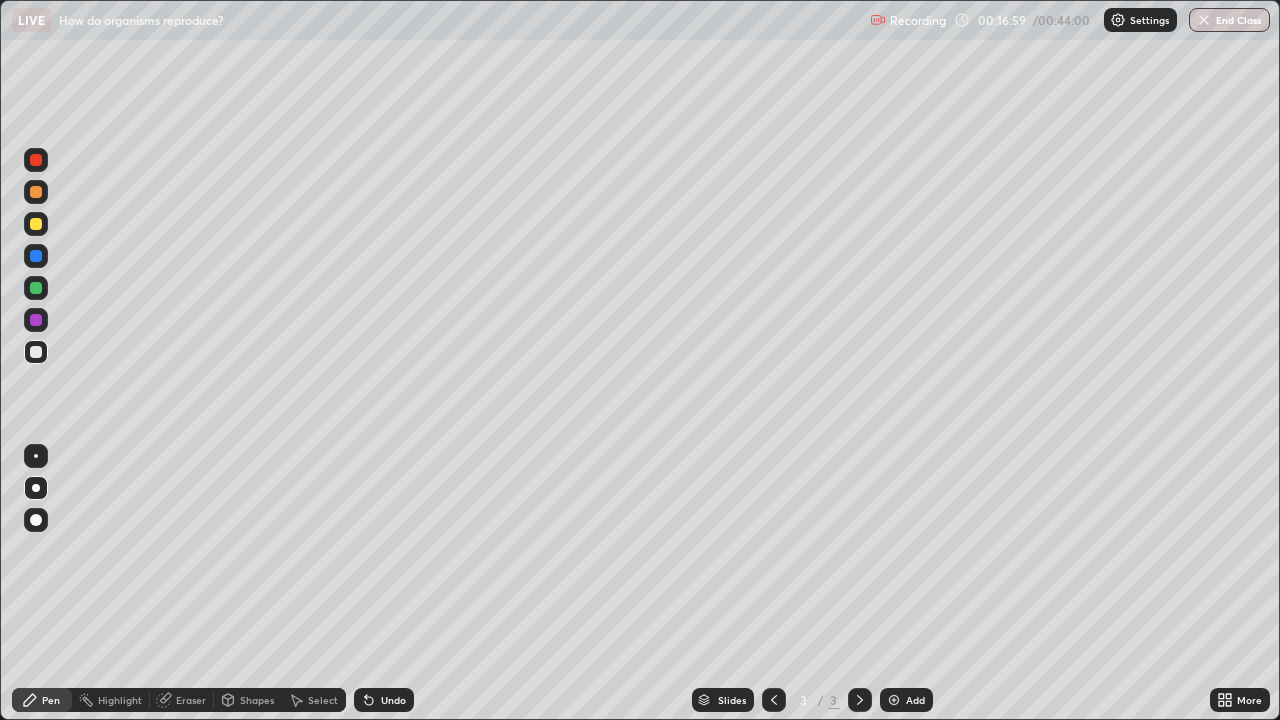 click on "Undo" at bounding box center (384, 700) 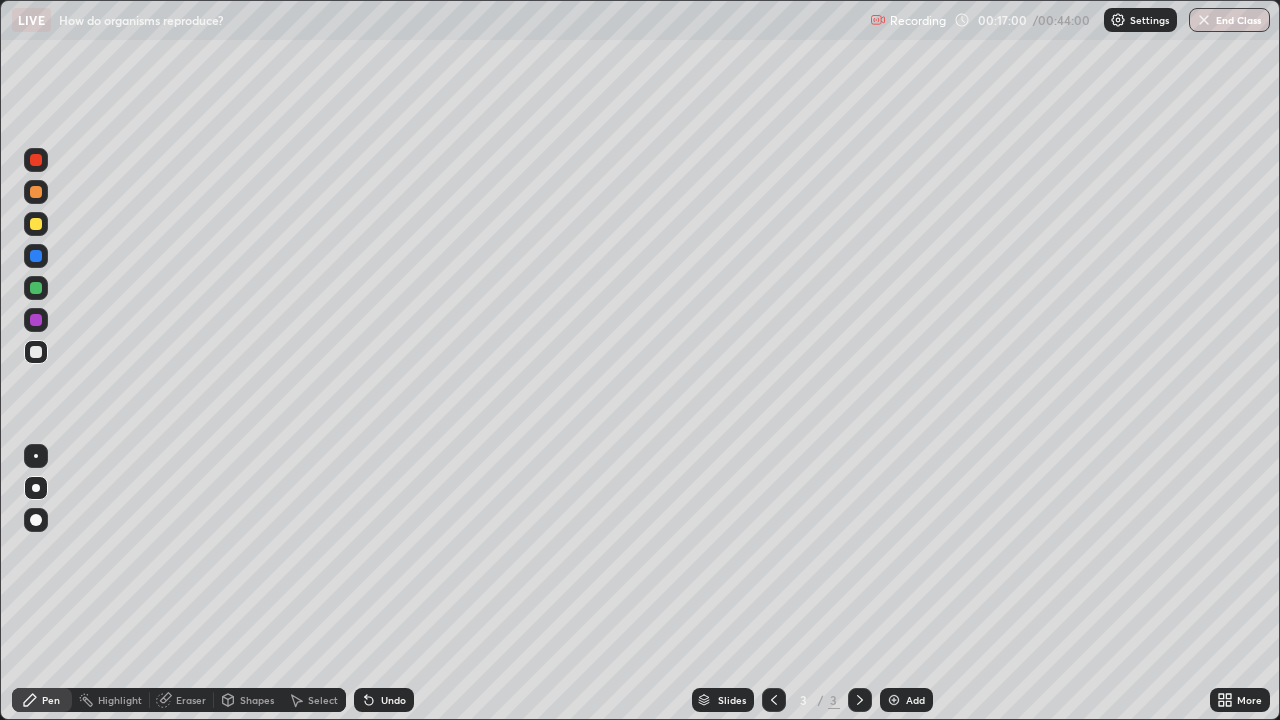 click on "Undo" at bounding box center [384, 700] 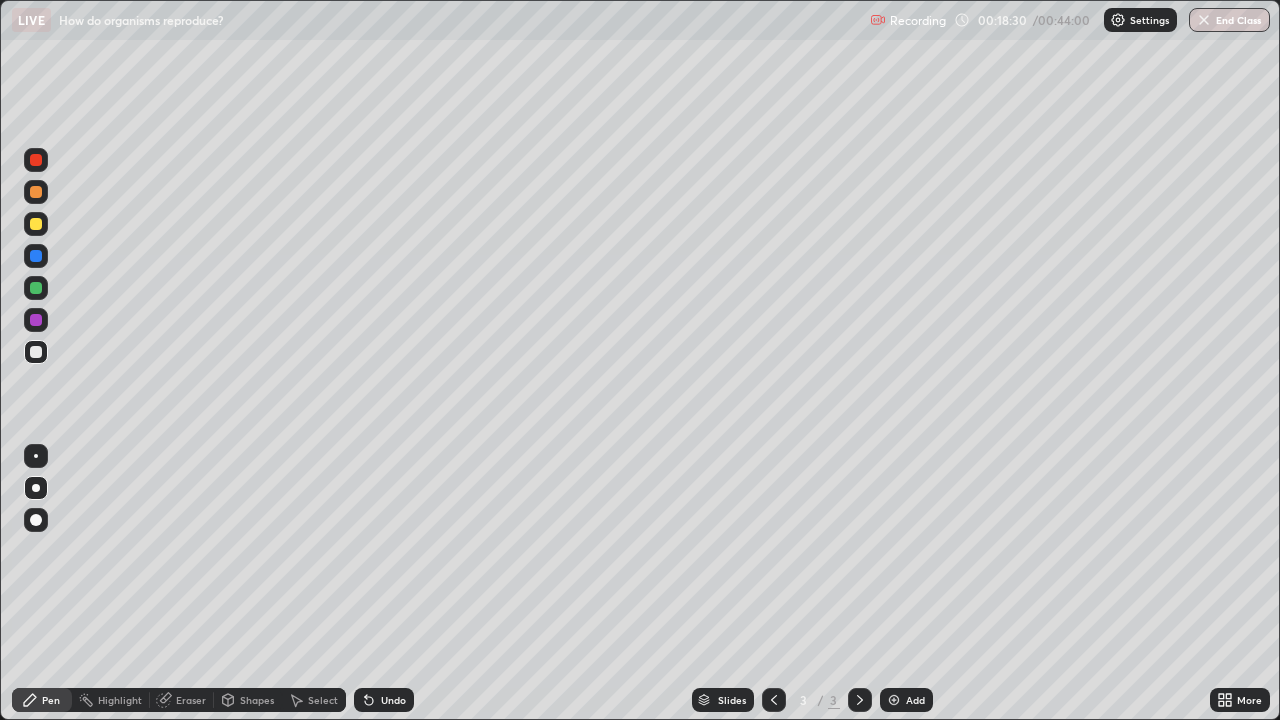 click at bounding box center (894, 700) 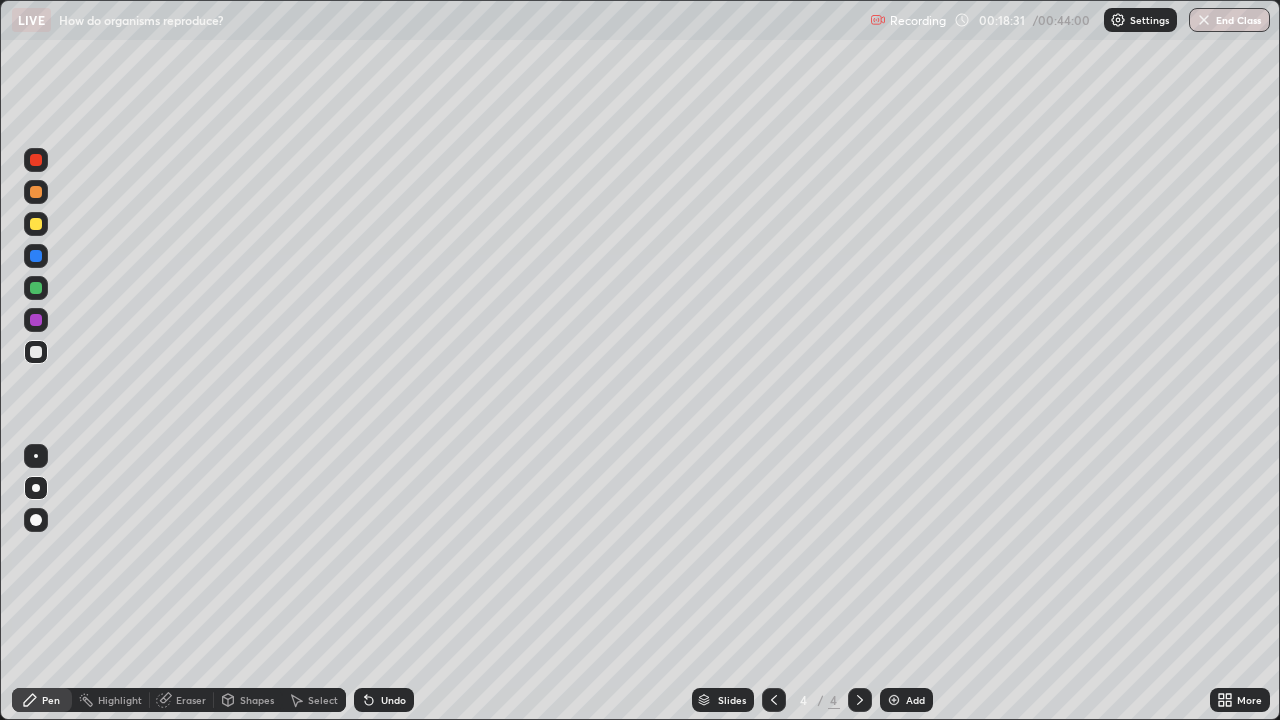 click 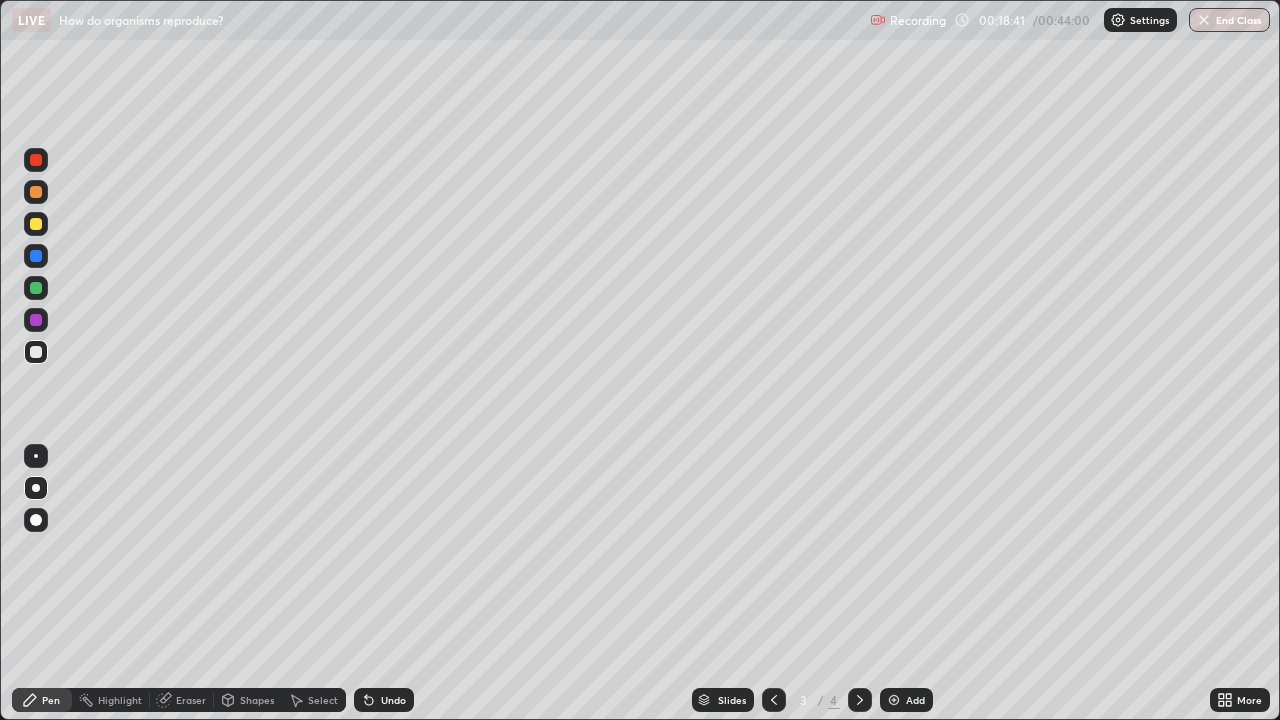 click 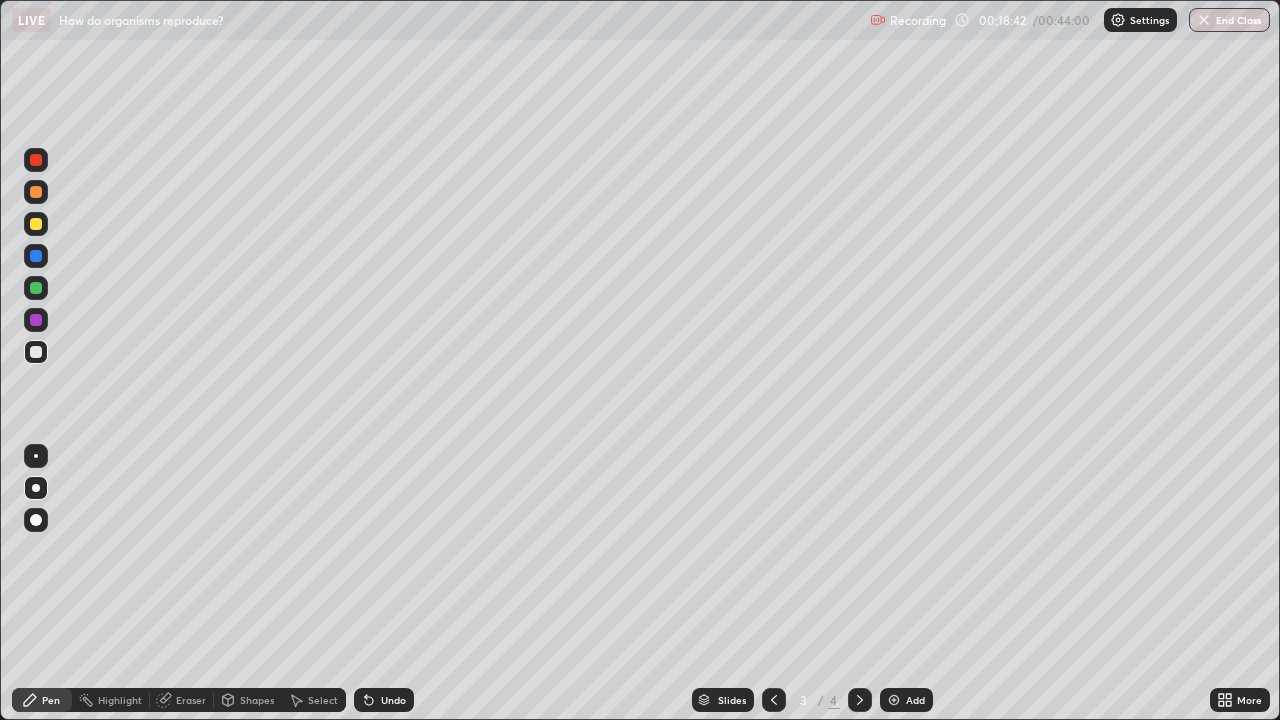 click 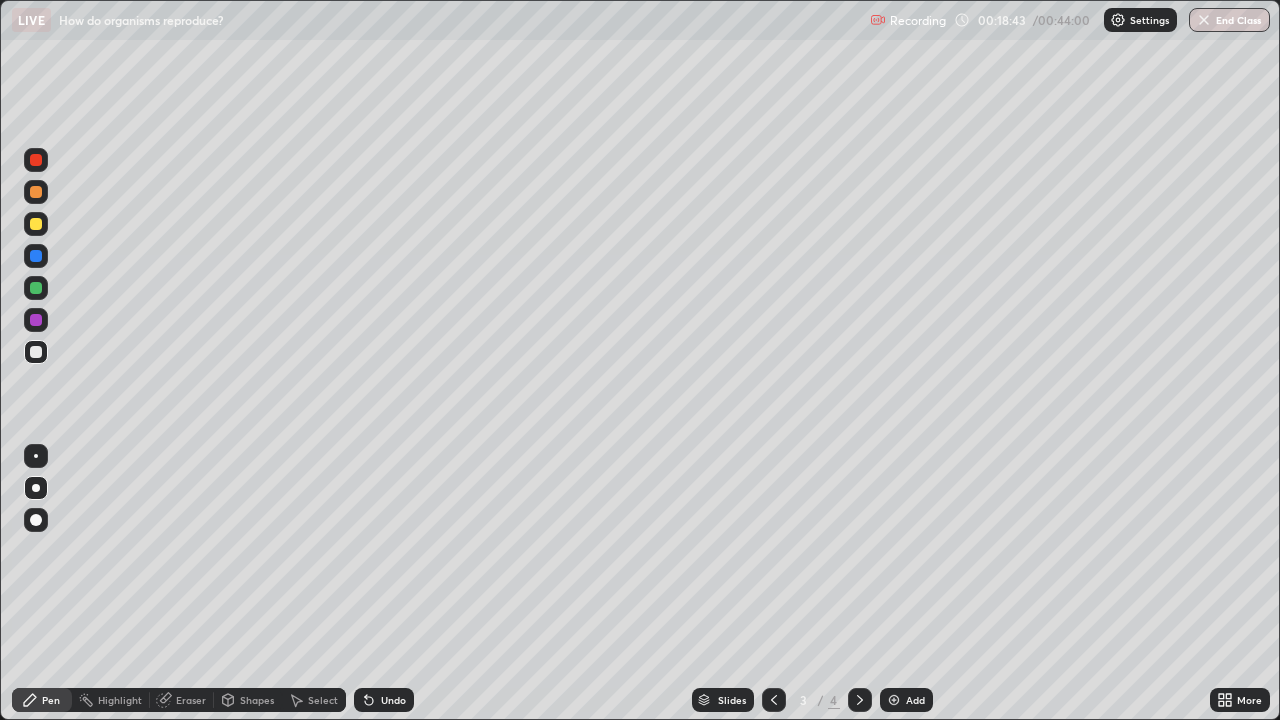 click 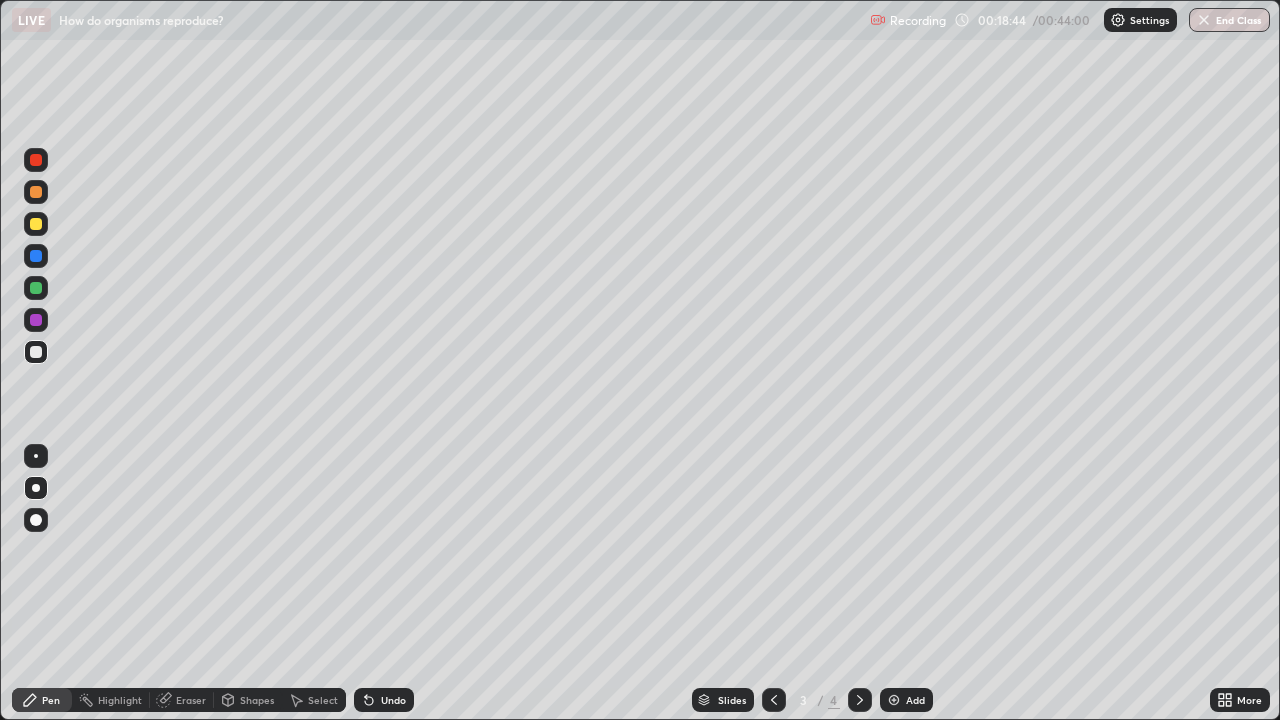 click 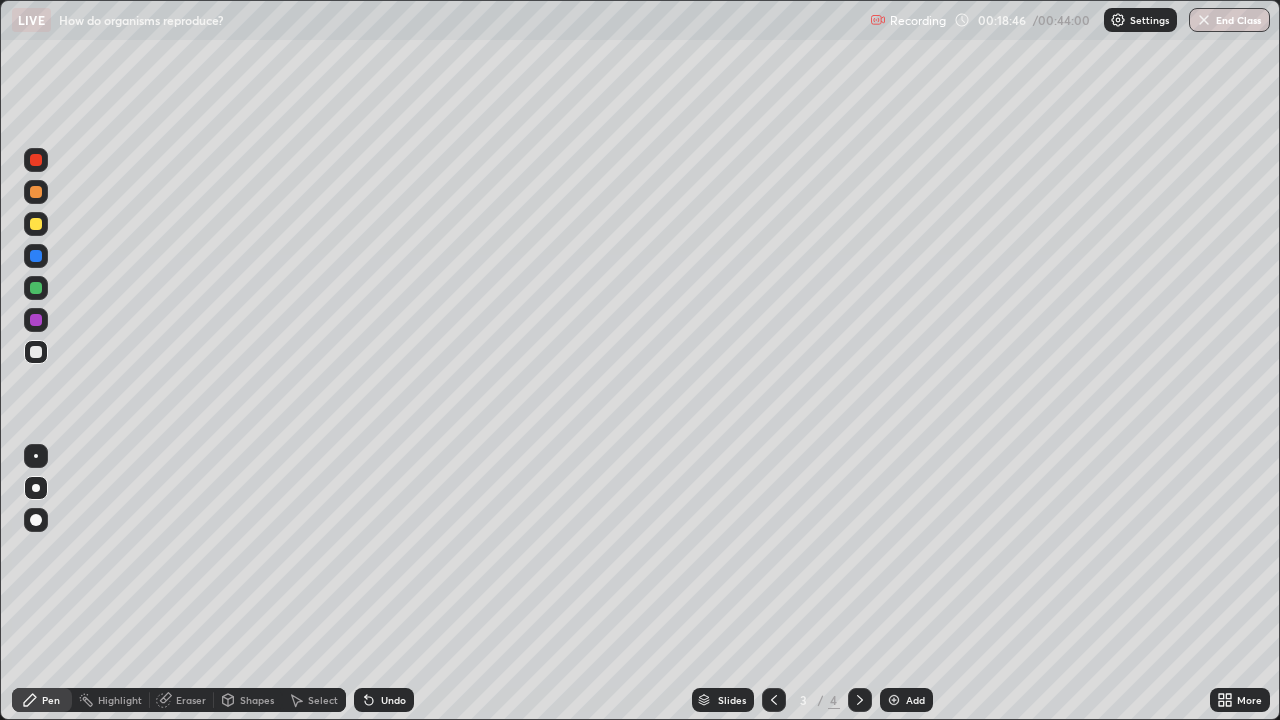 click 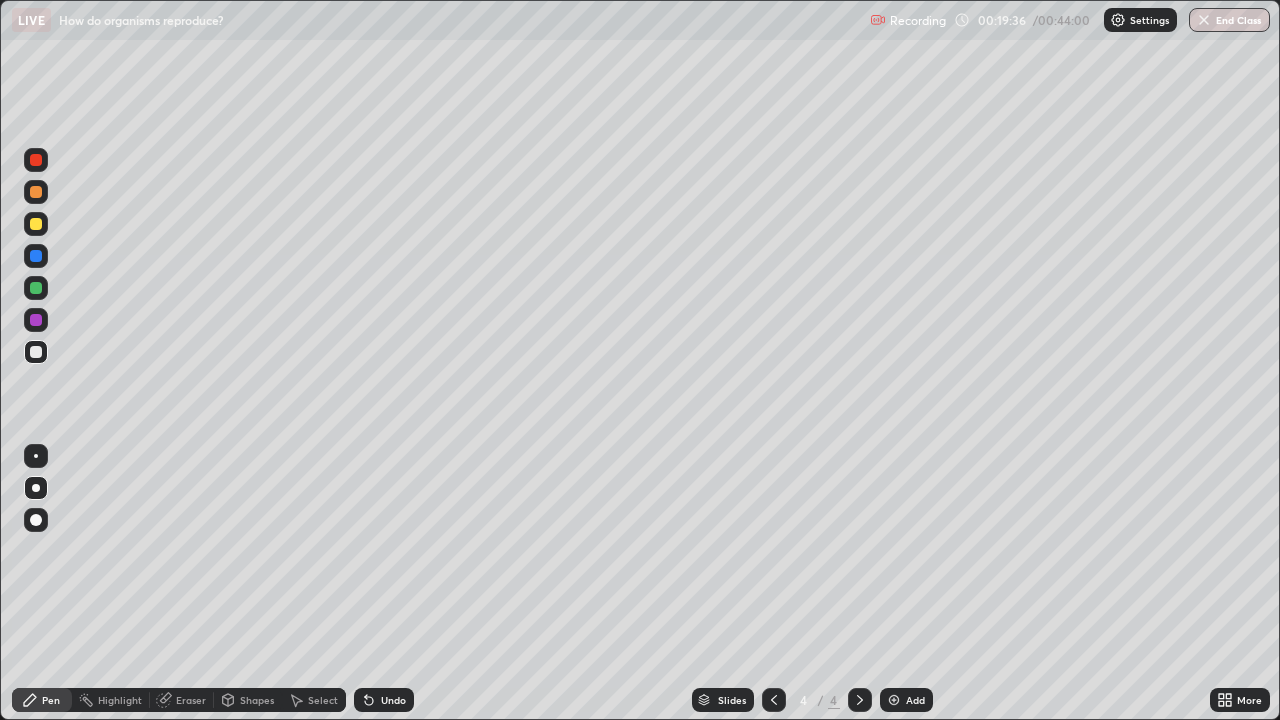 click at bounding box center [36, 288] 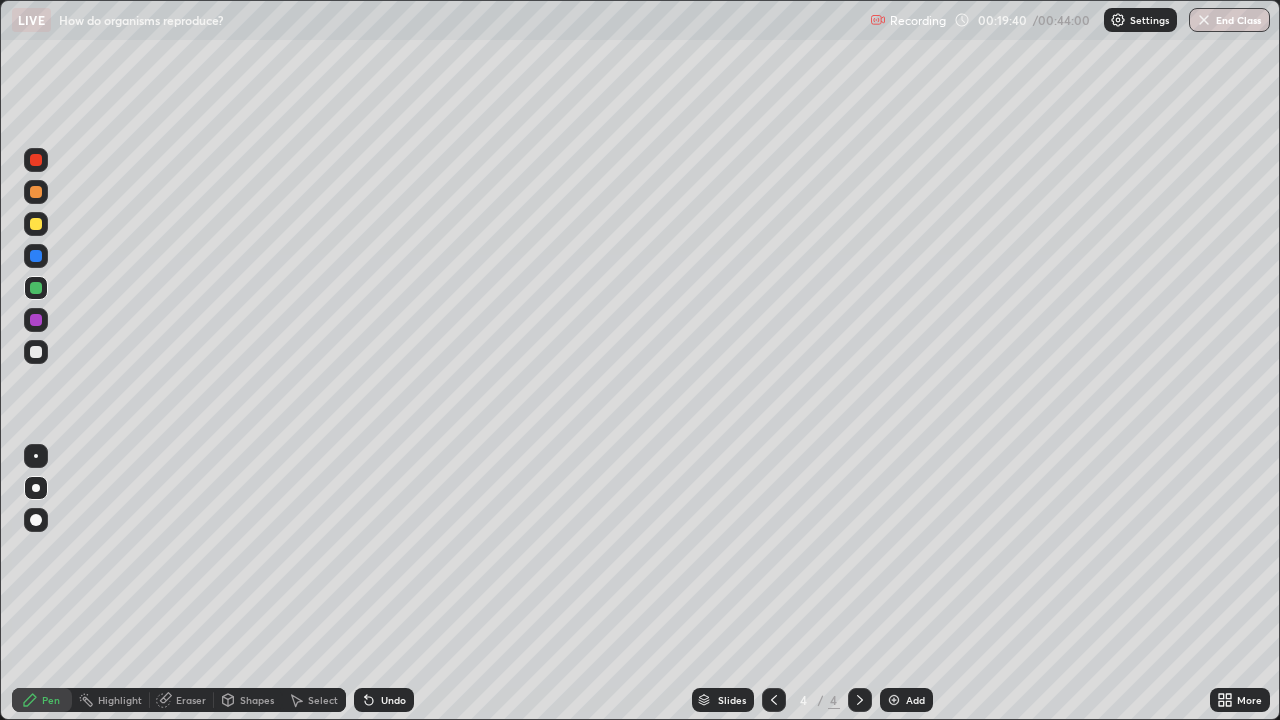 click 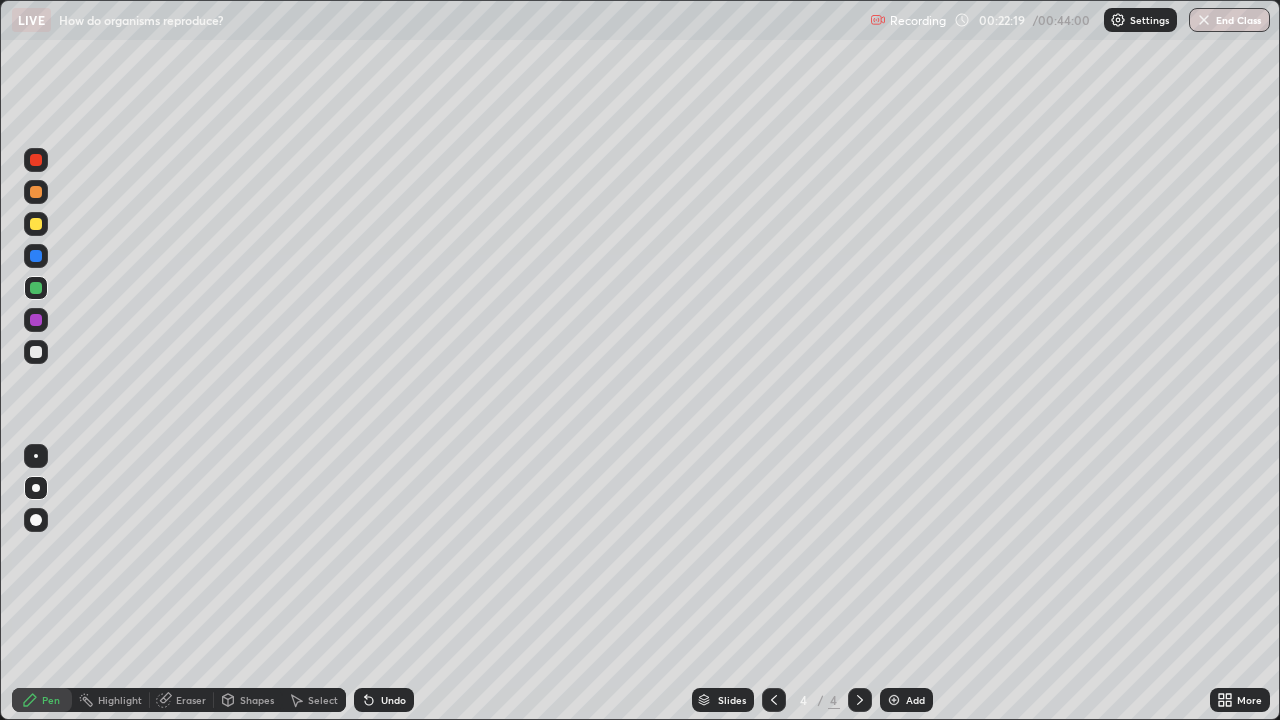 click at bounding box center (36, 352) 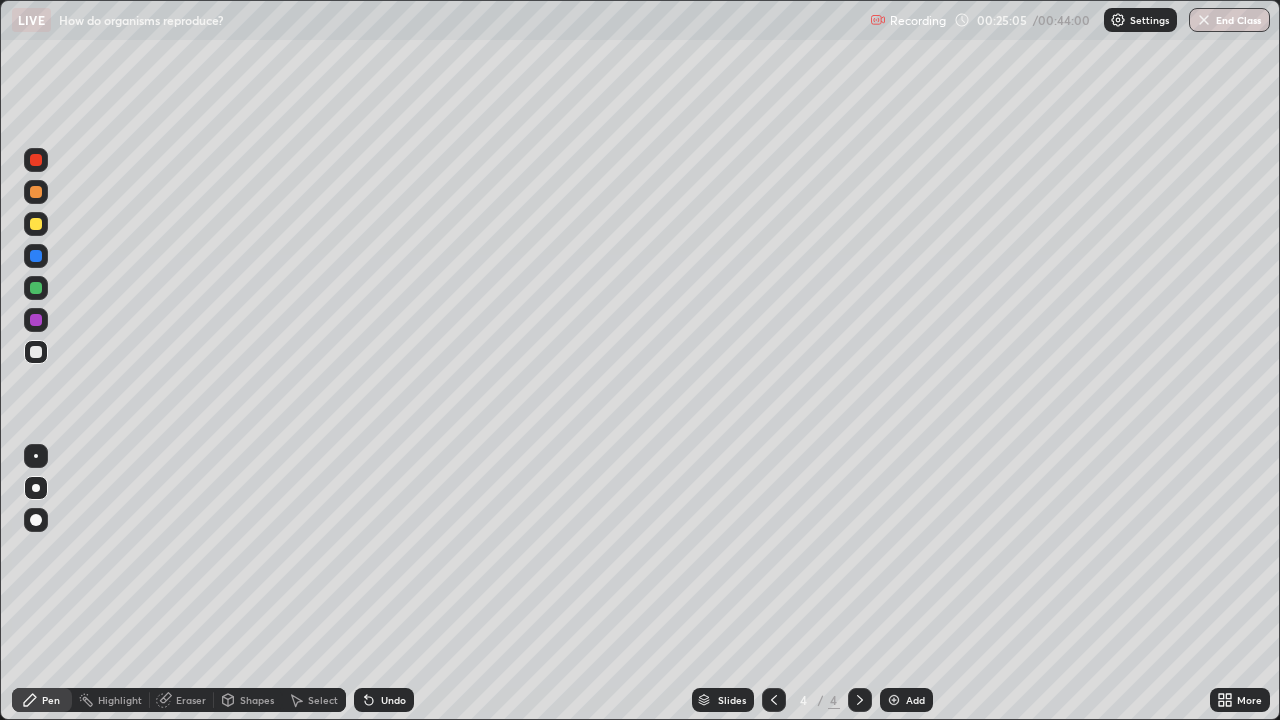 click at bounding box center (894, 700) 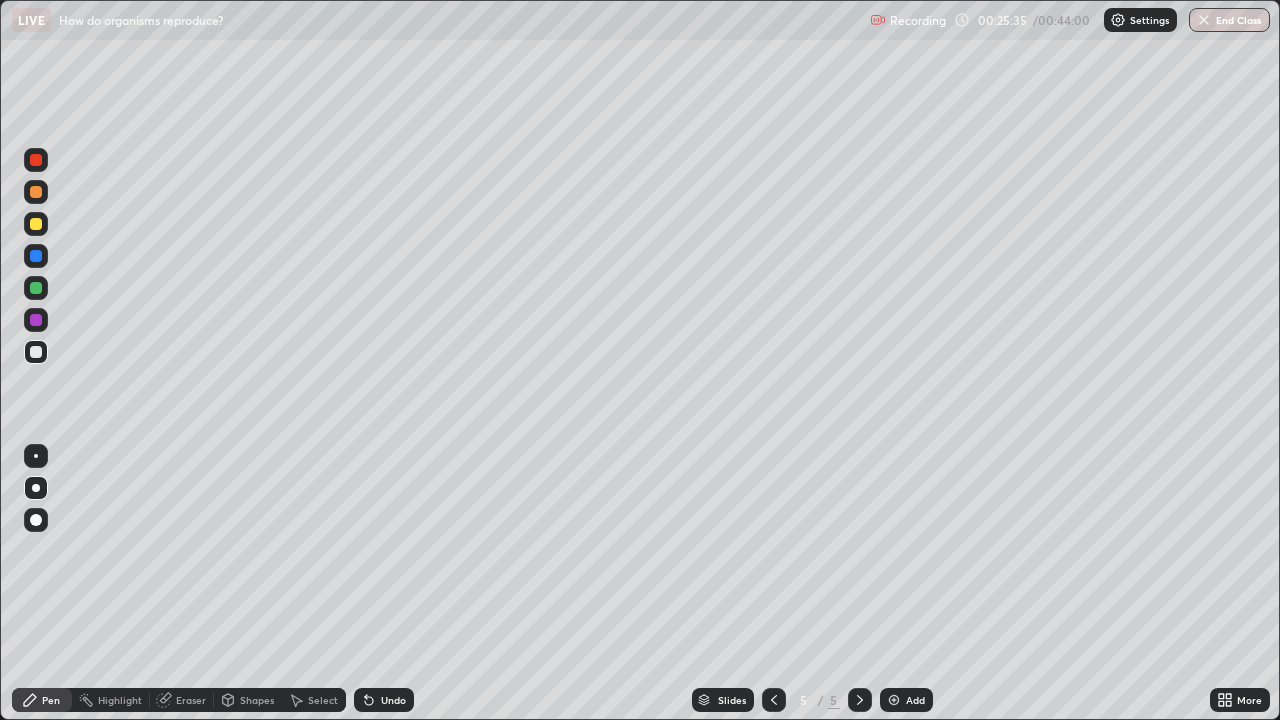 click at bounding box center [36, 288] 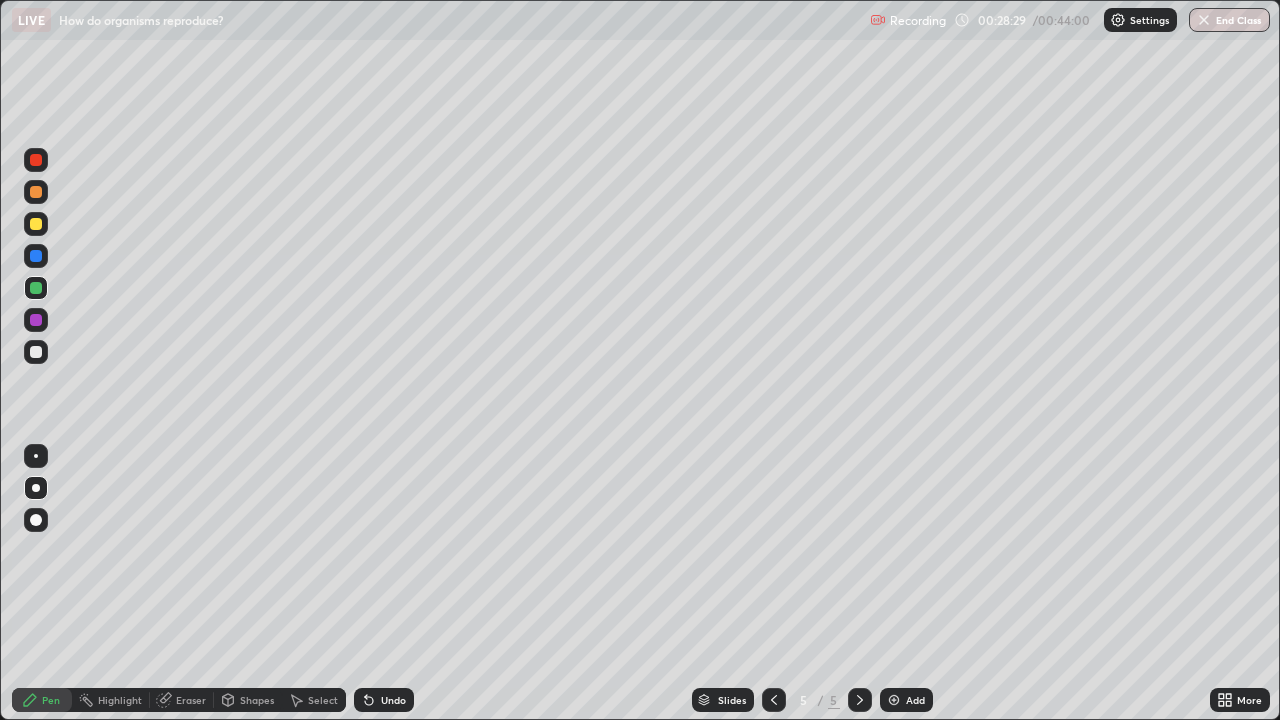 click at bounding box center (36, 320) 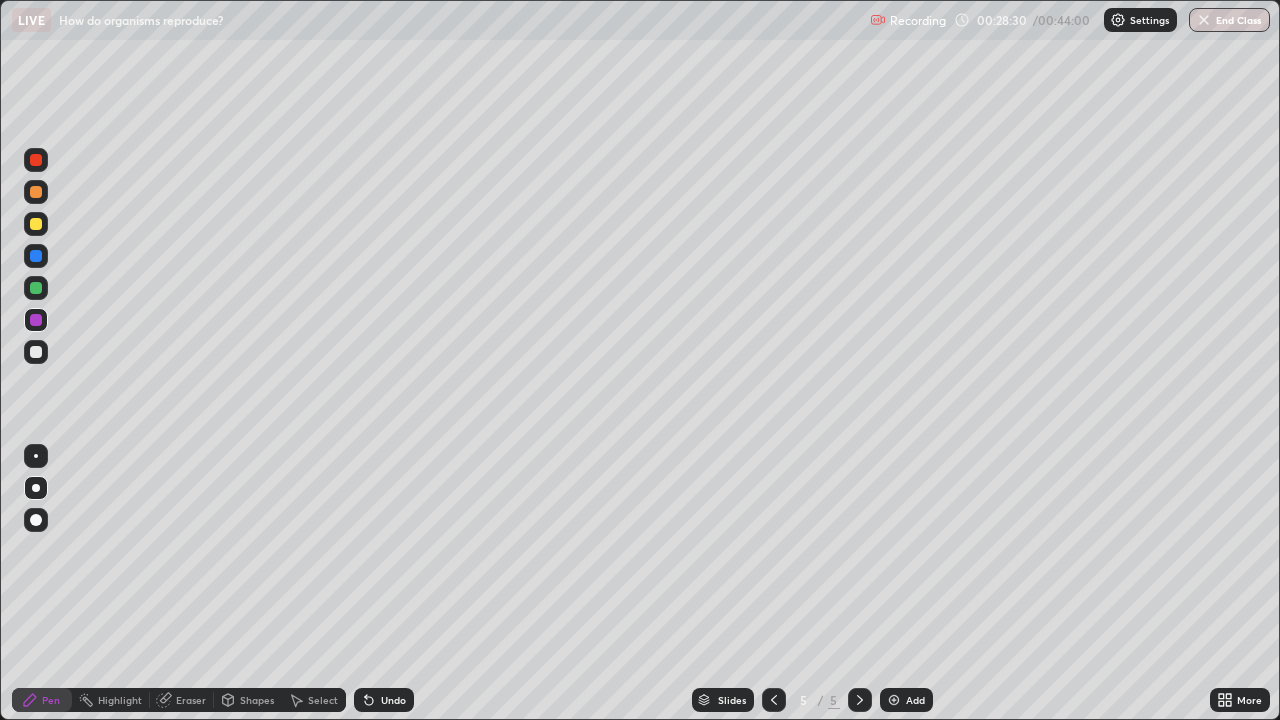 click at bounding box center (36, 352) 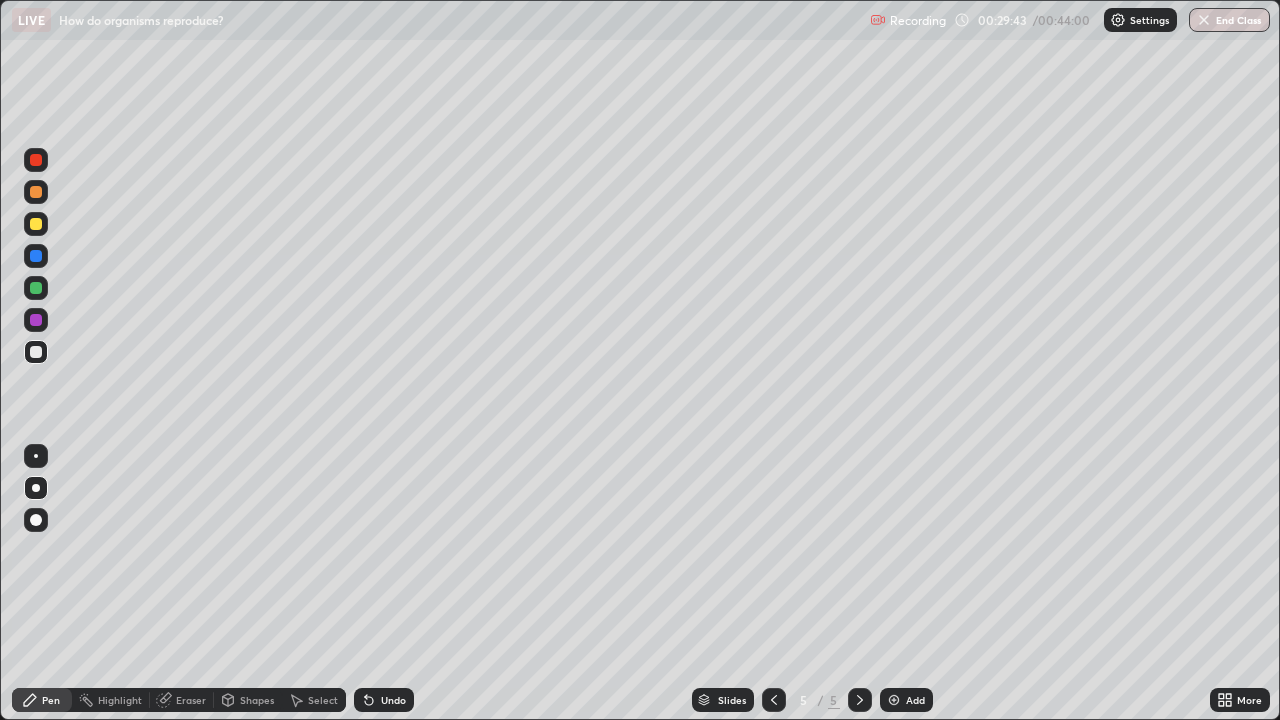 click 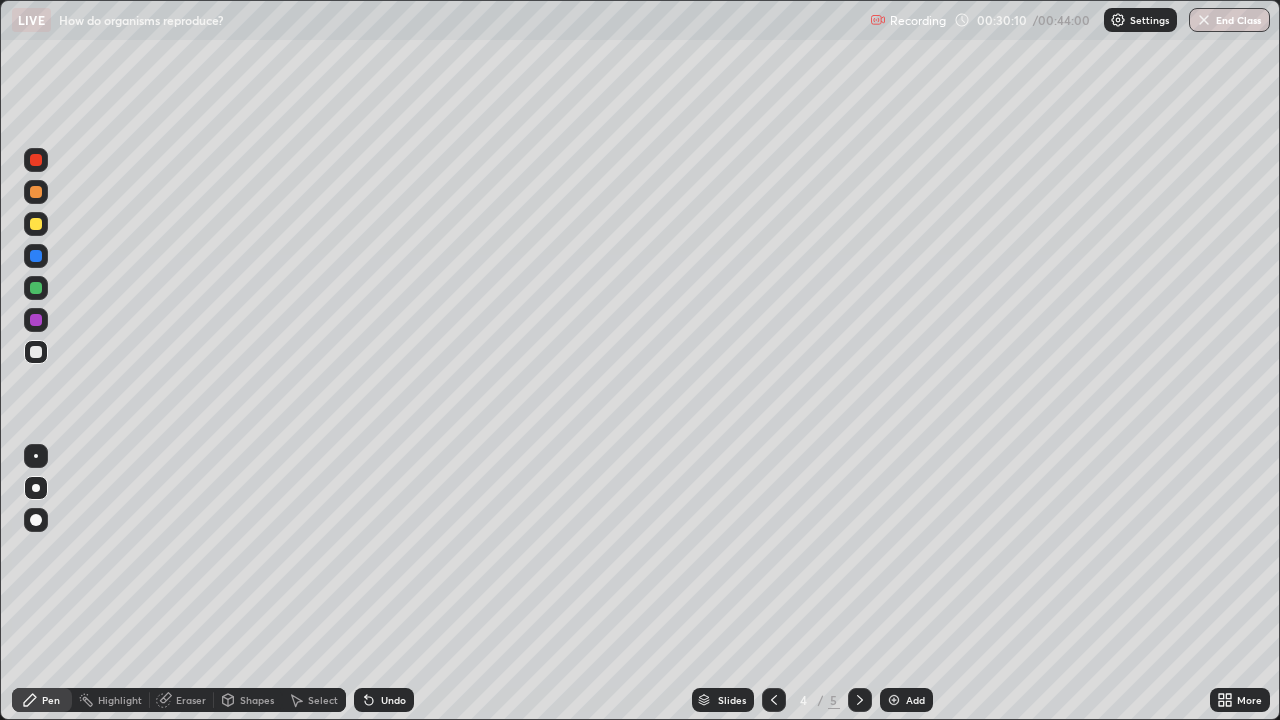click at bounding box center [860, 700] 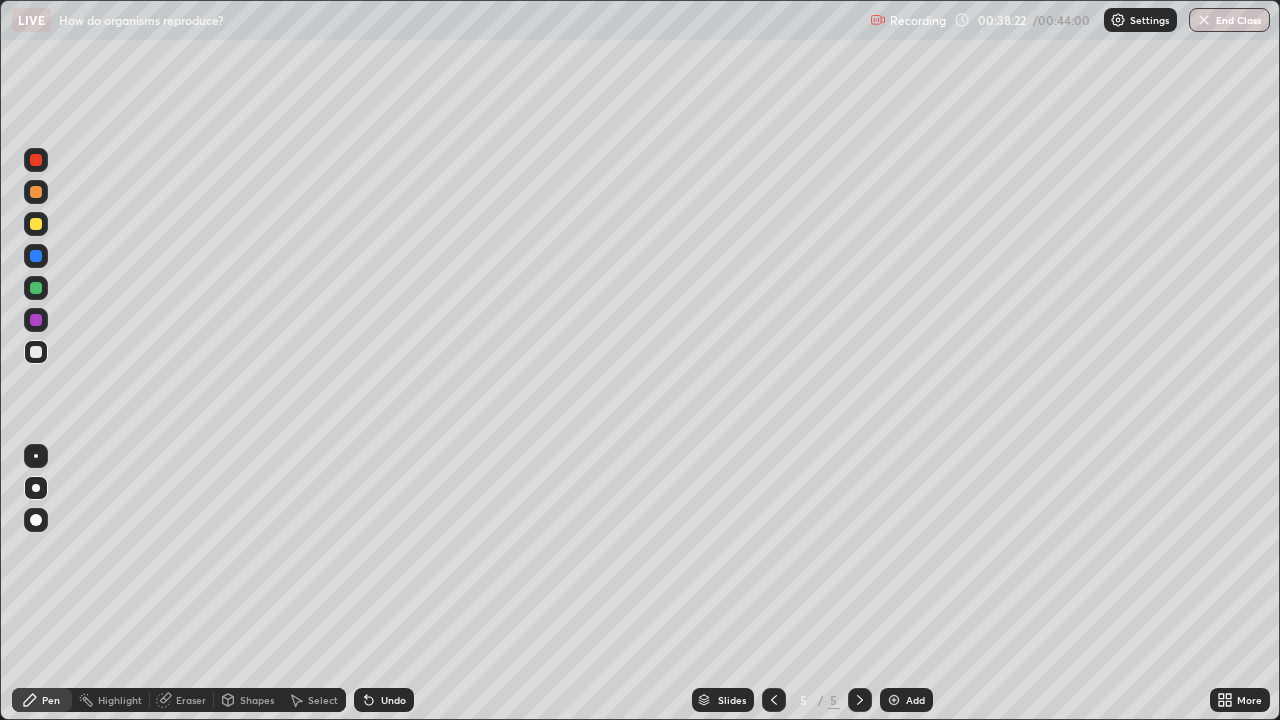 click at bounding box center [36, 288] 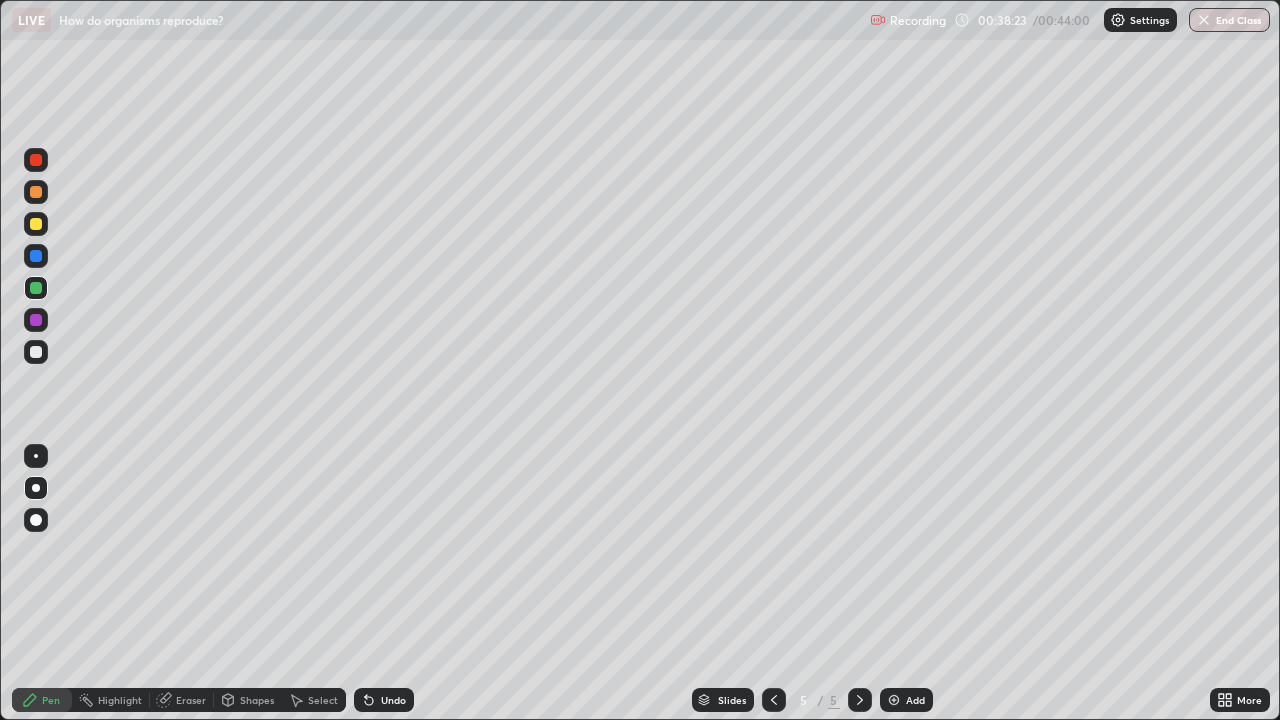 click at bounding box center (36, 352) 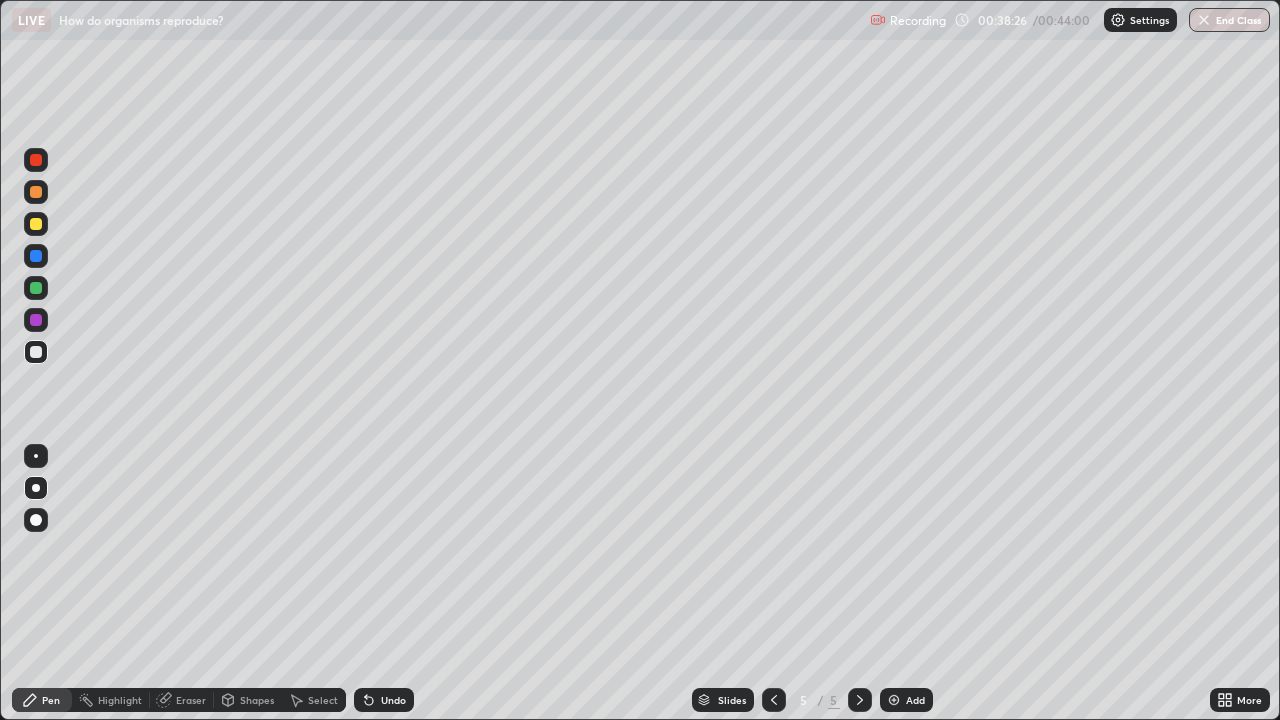 click at bounding box center (36, 224) 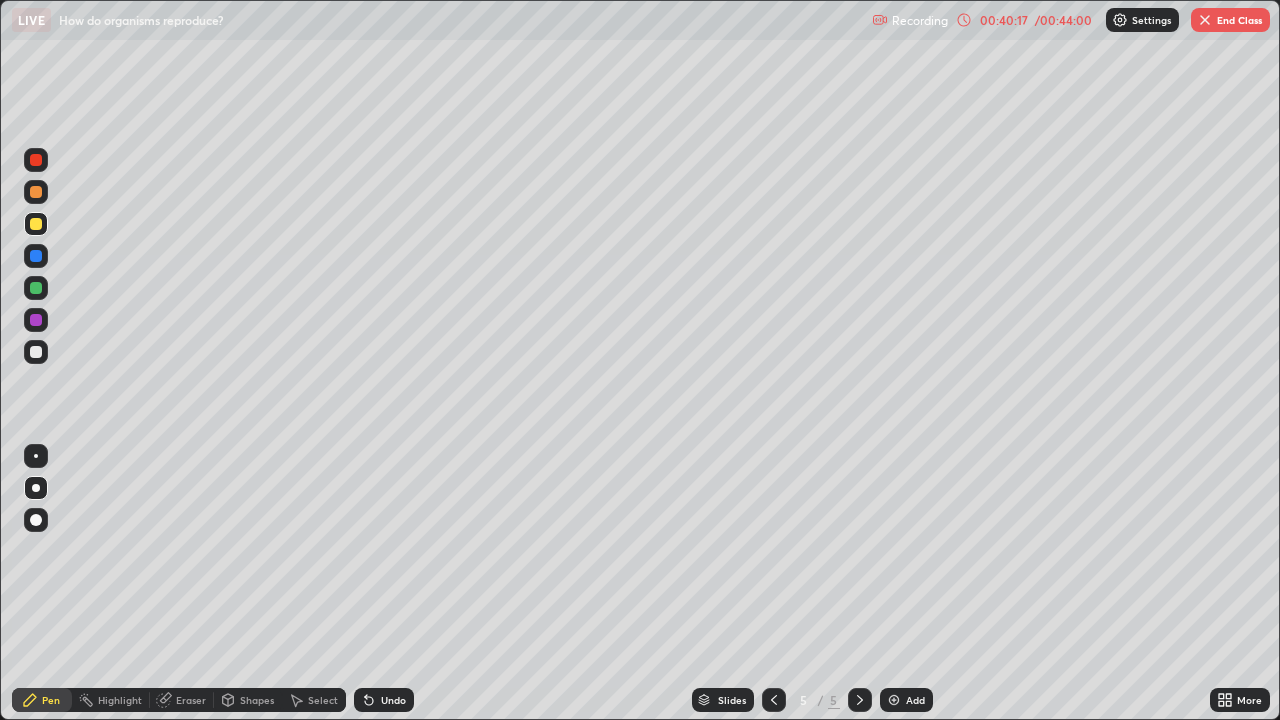click at bounding box center [1205, 20] 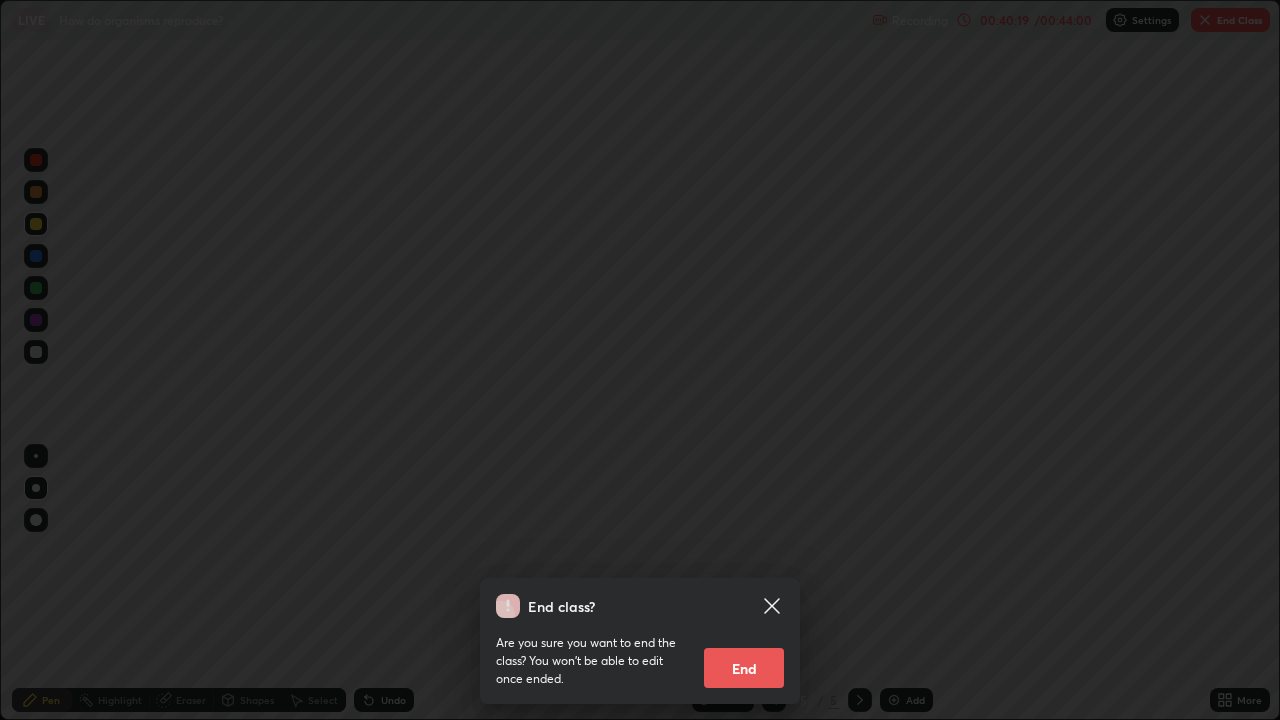 click on "End" at bounding box center [744, 668] 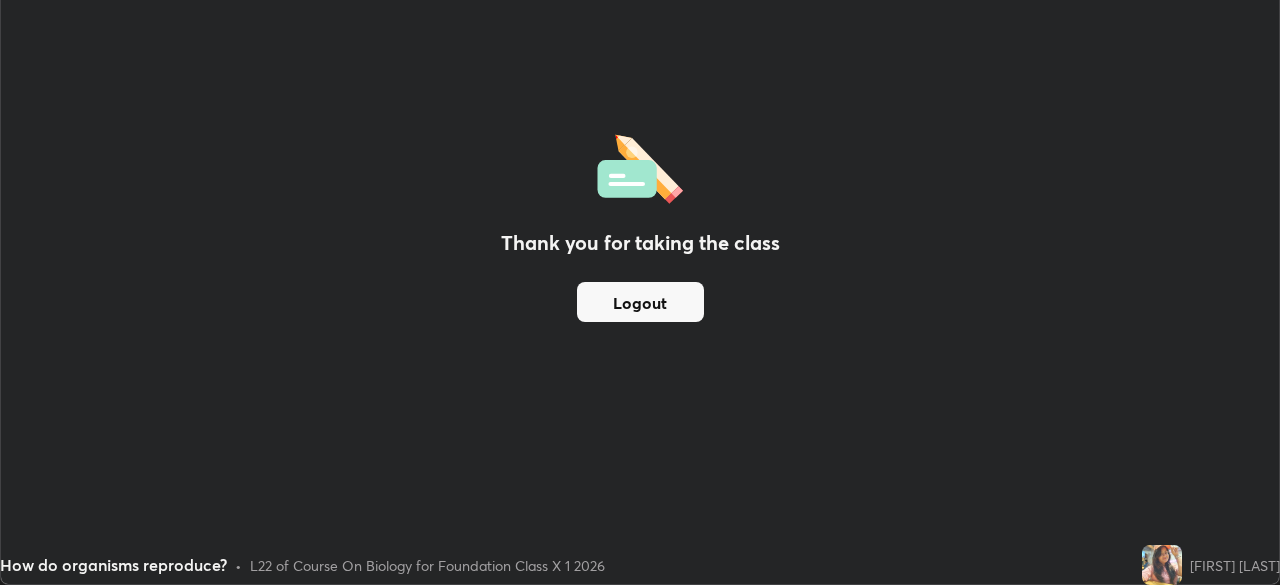 scroll, scrollTop: 585, scrollLeft: 1280, axis: both 